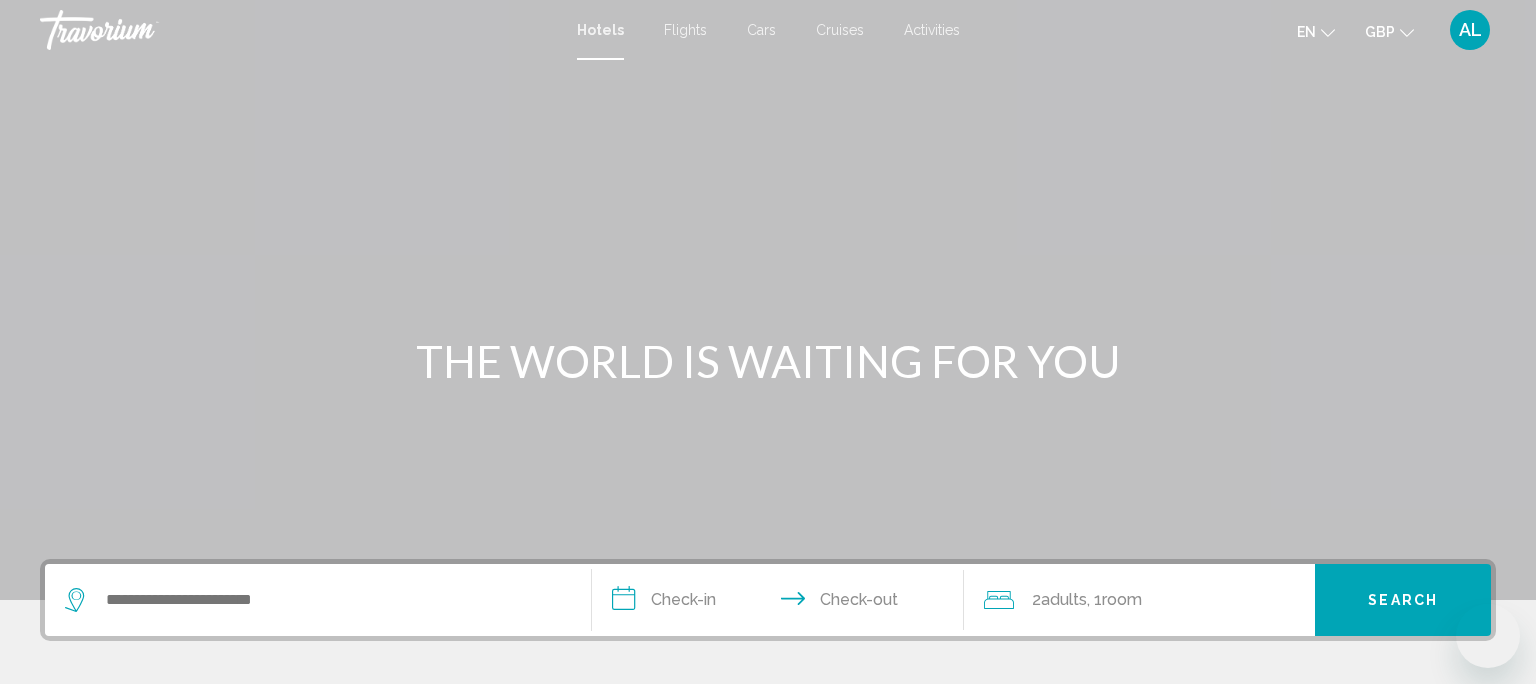 scroll, scrollTop: 0, scrollLeft: 0, axis: both 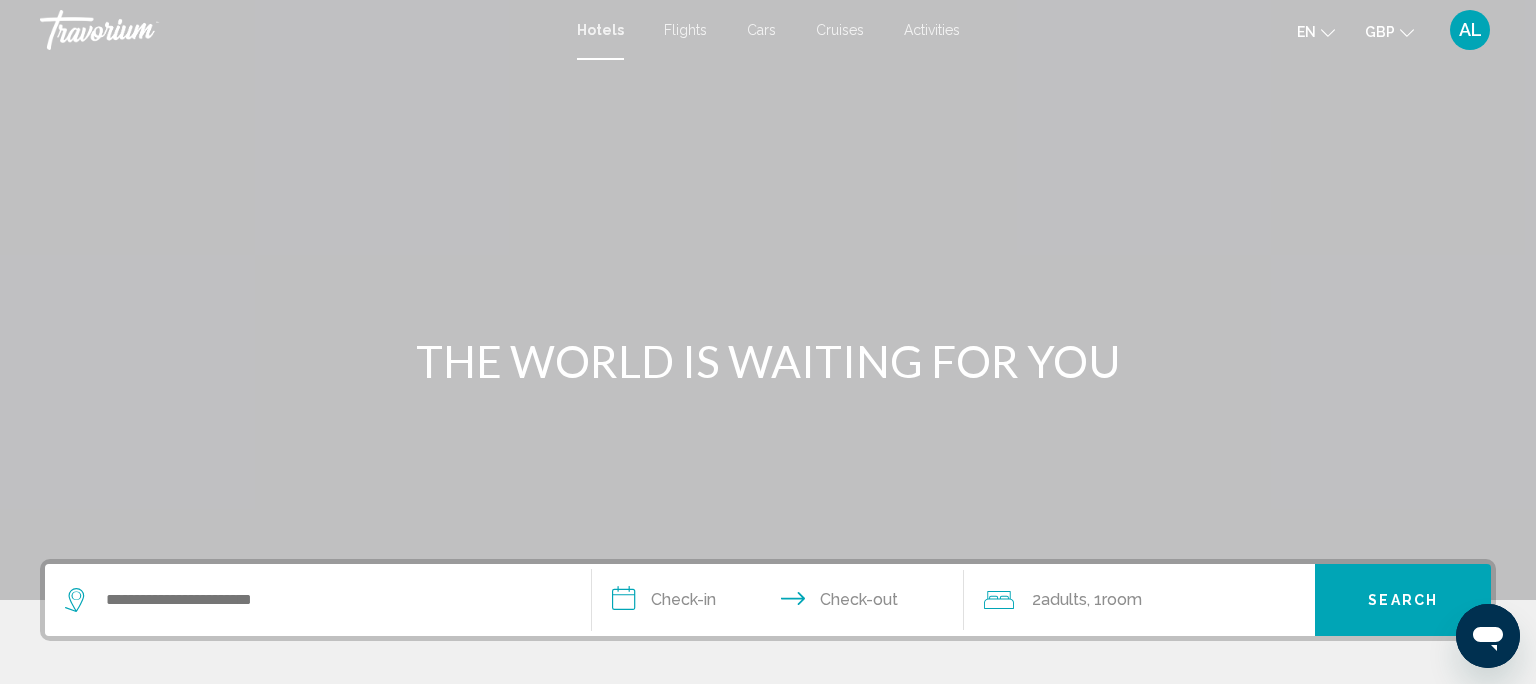 click at bounding box center [318, 600] 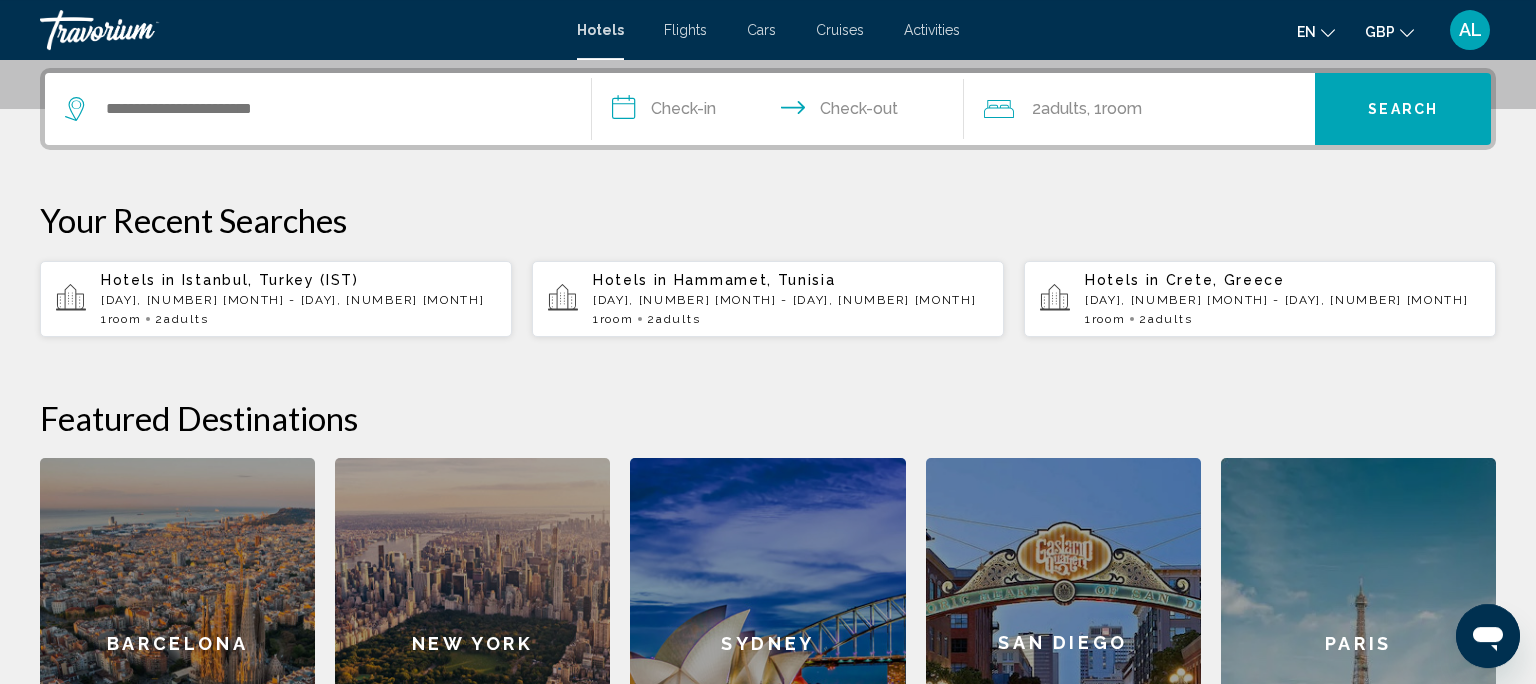 scroll, scrollTop: 493, scrollLeft: 0, axis: vertical 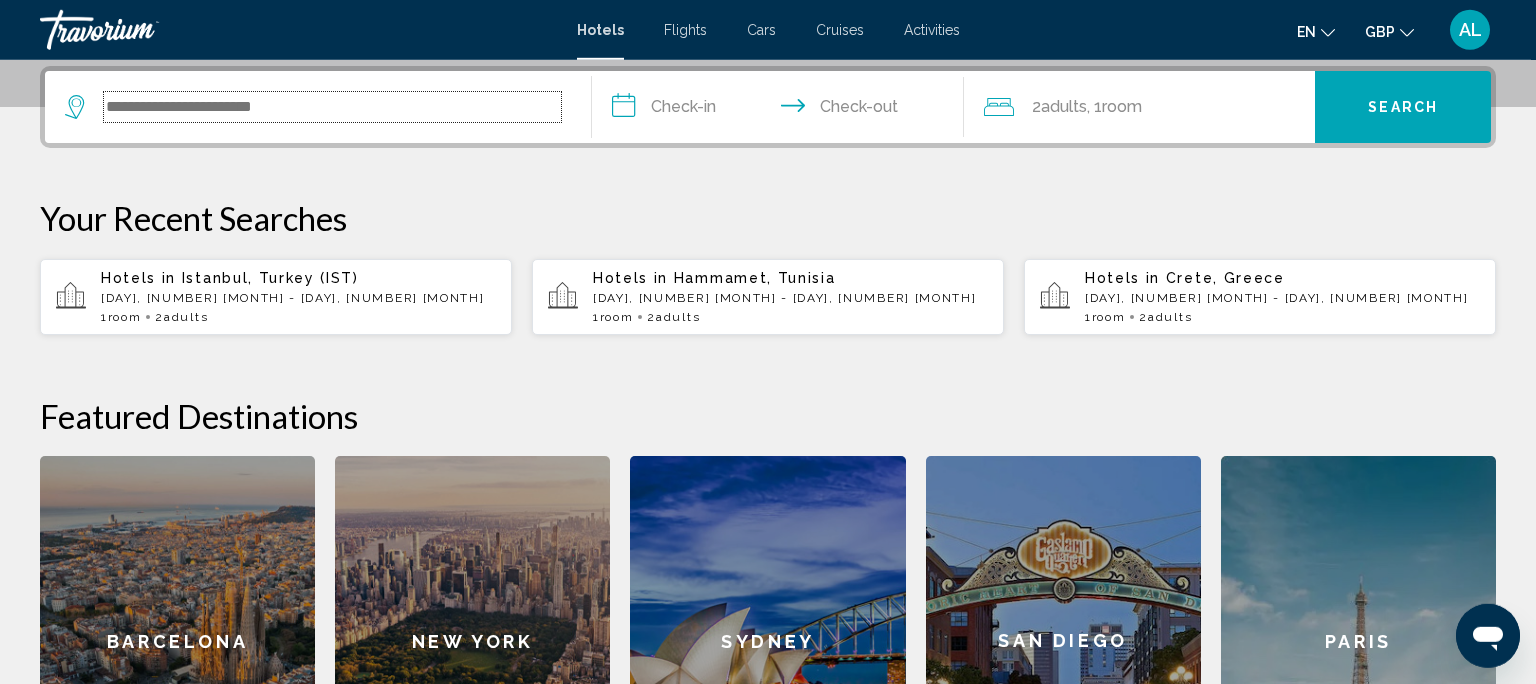 click at bounding box center (332, 107) 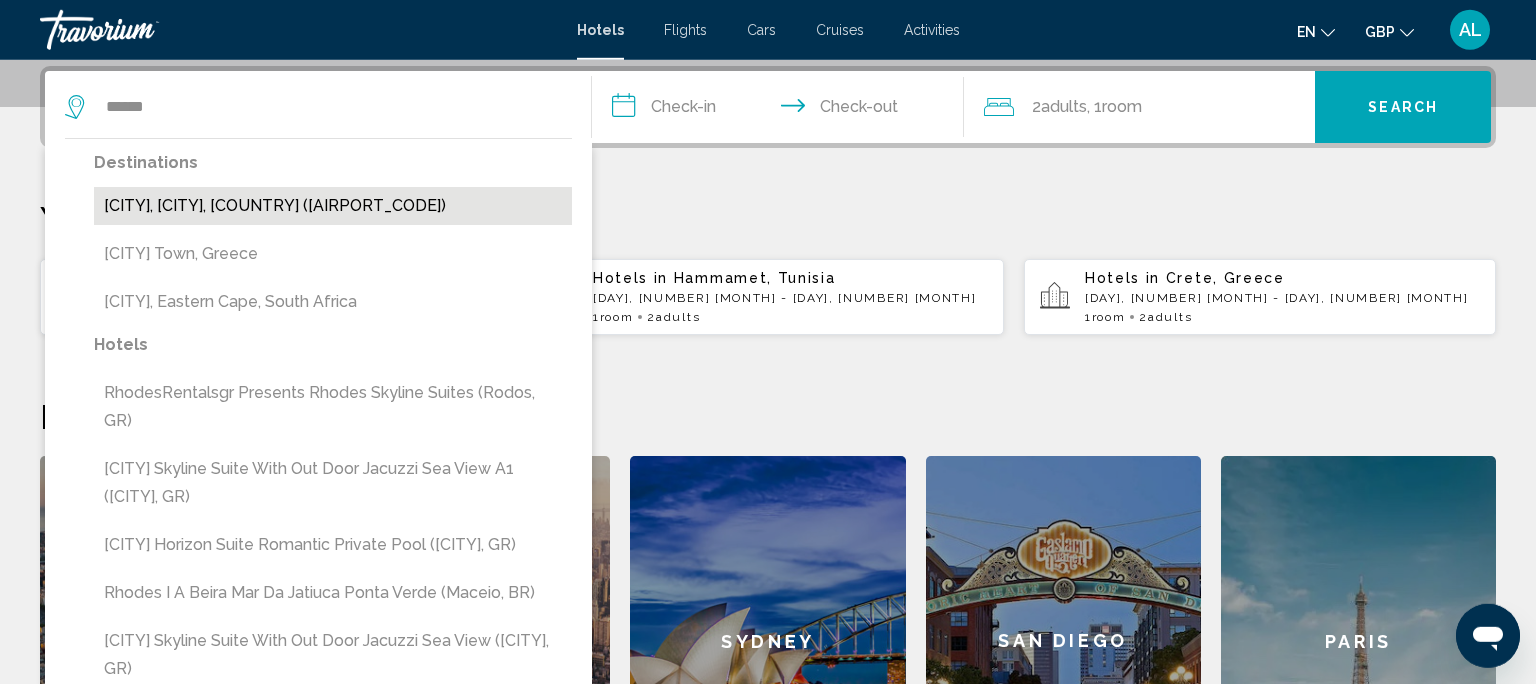 click on "[CITY], [CITY], [COUNTRY] ([AIRPORT_CODE])" at bounding box center (333, 206) 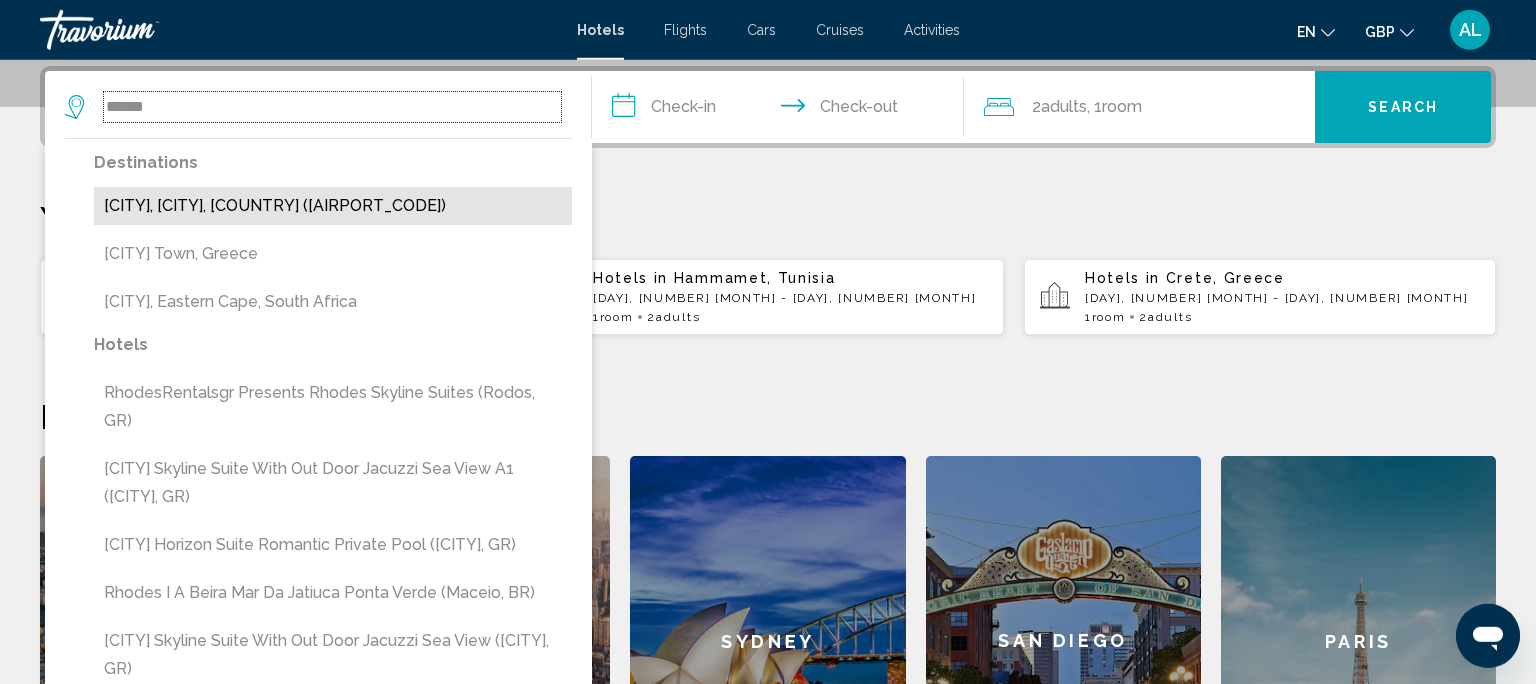 type on "**********" 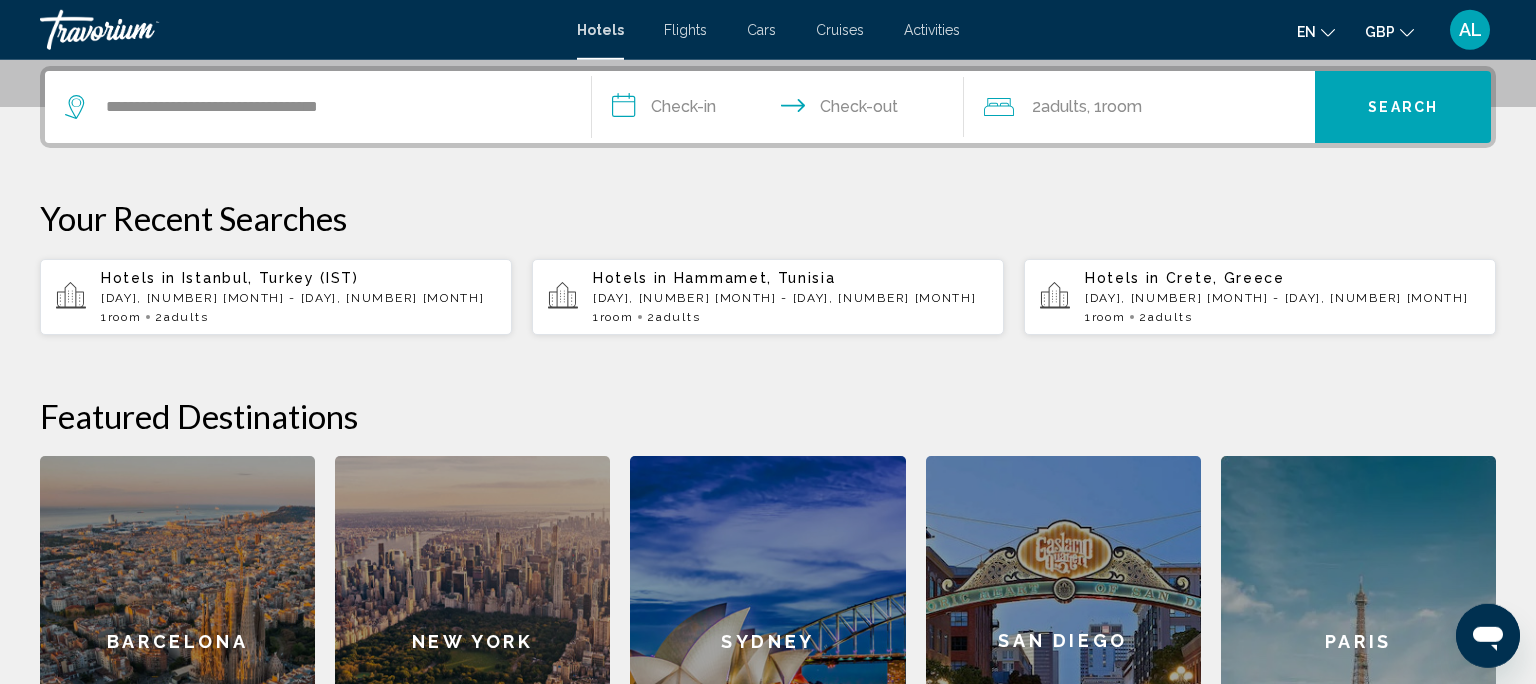 click on "**********" at bounding box center [782, 110] 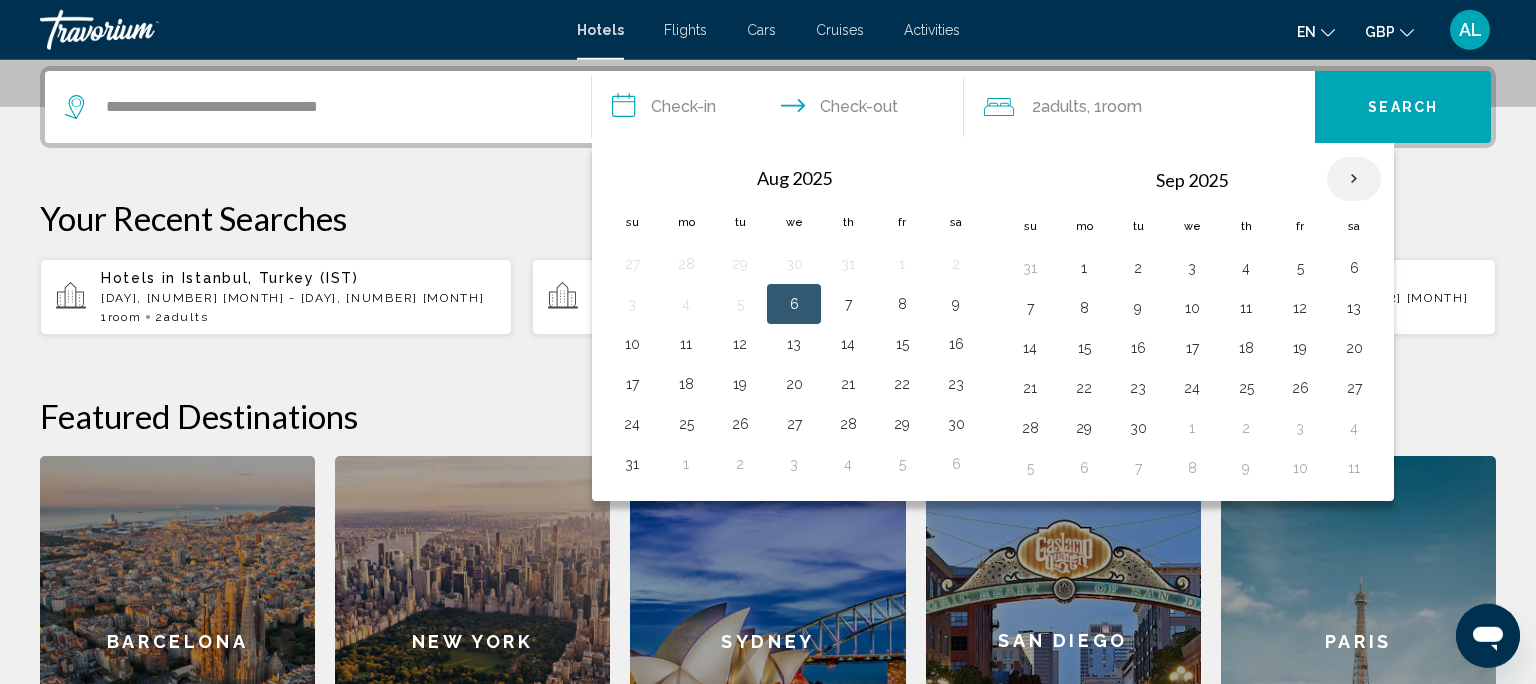 click at bounding box center [1354, 179] 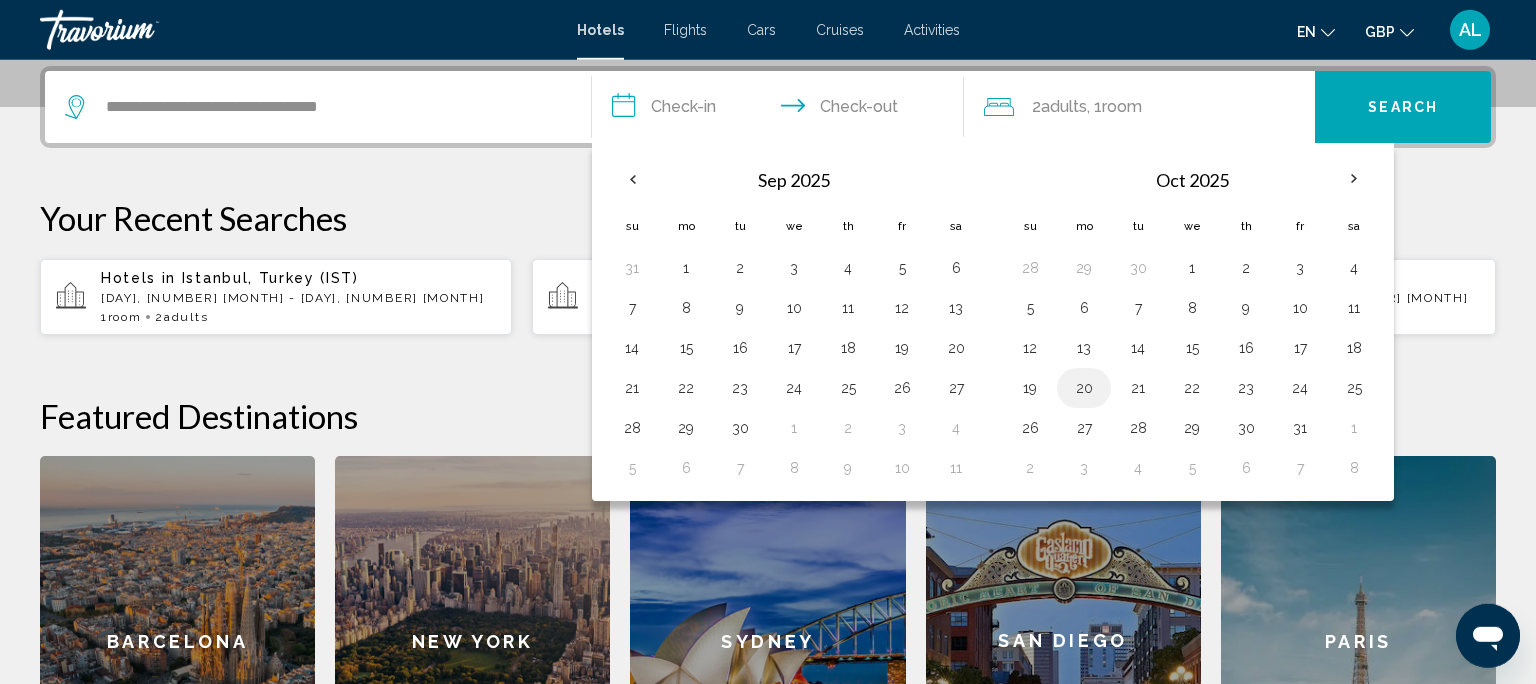 click on "20" at bounding box center (1084, 388) 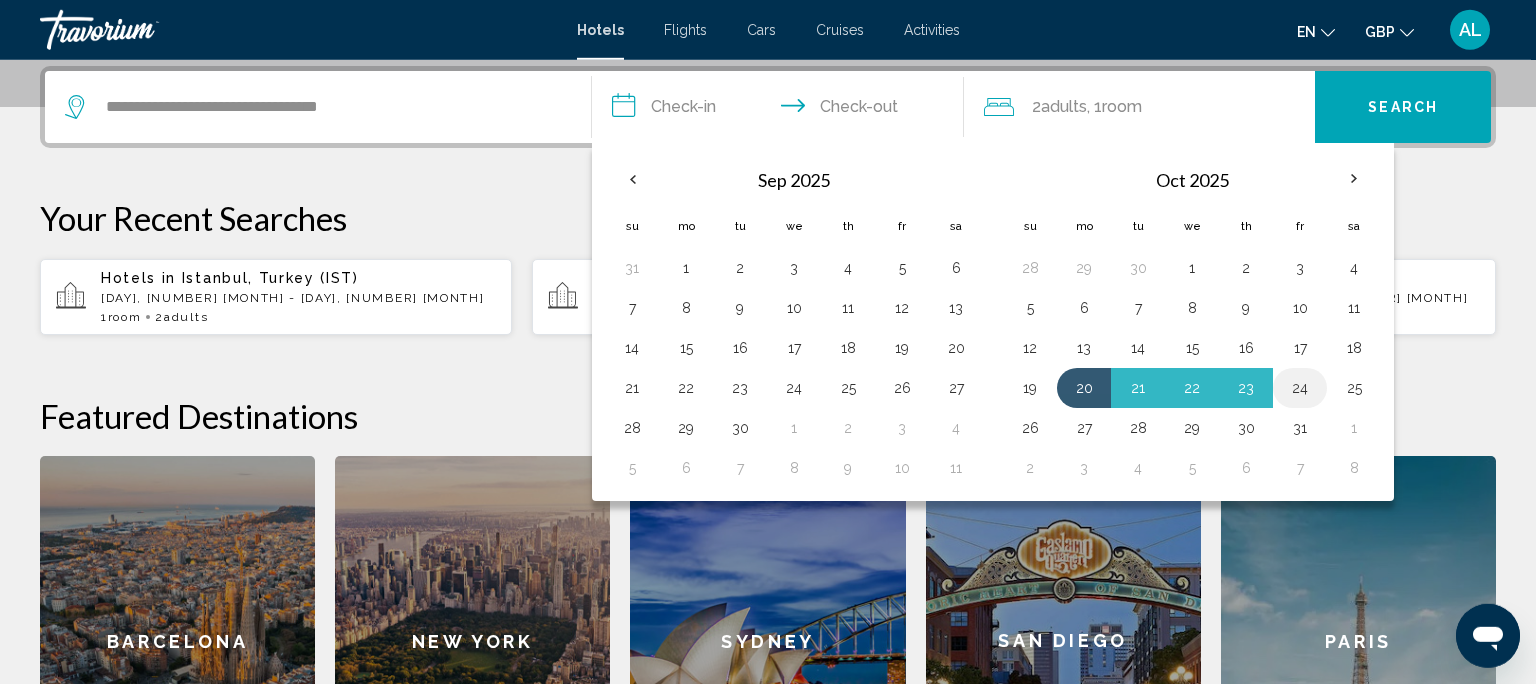 click on "24" at bounding box center [1300, 388] 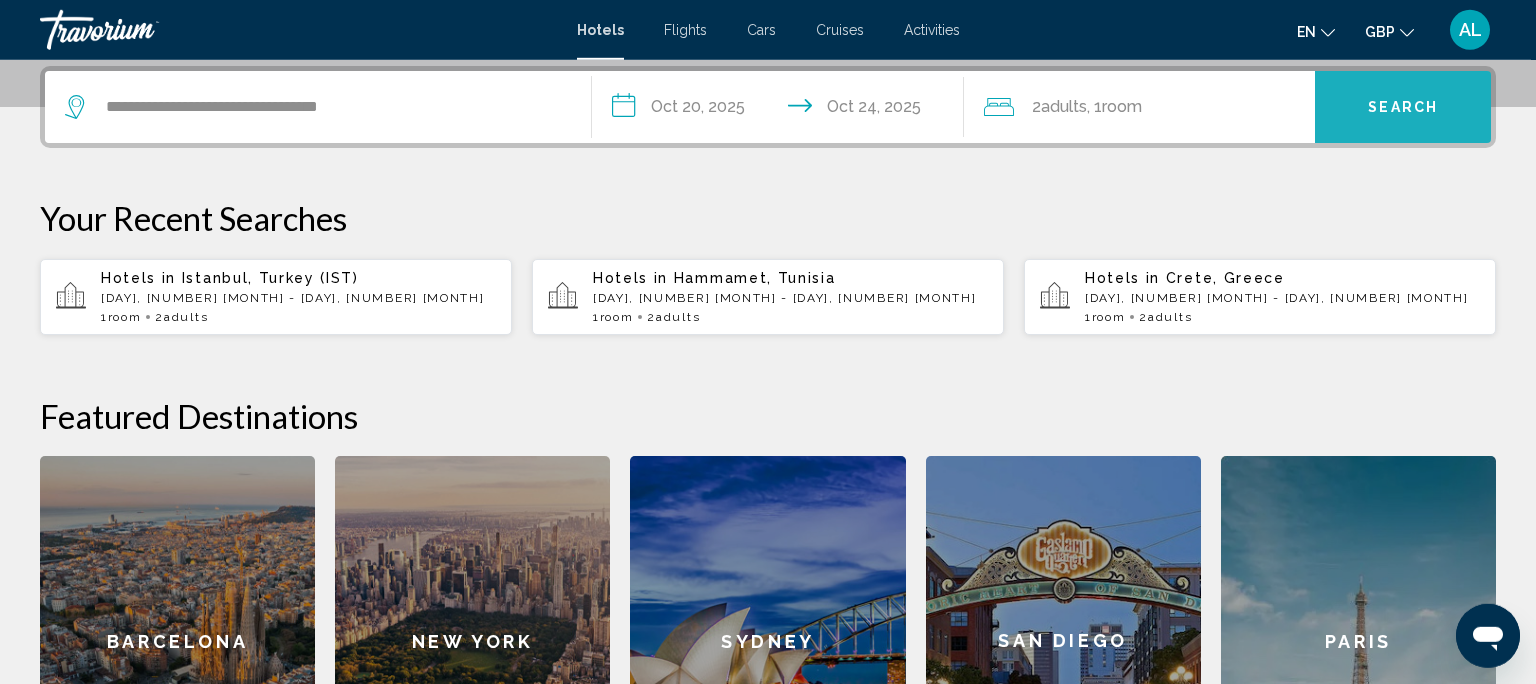 click on "Search" at bounding box center [1403, 108] 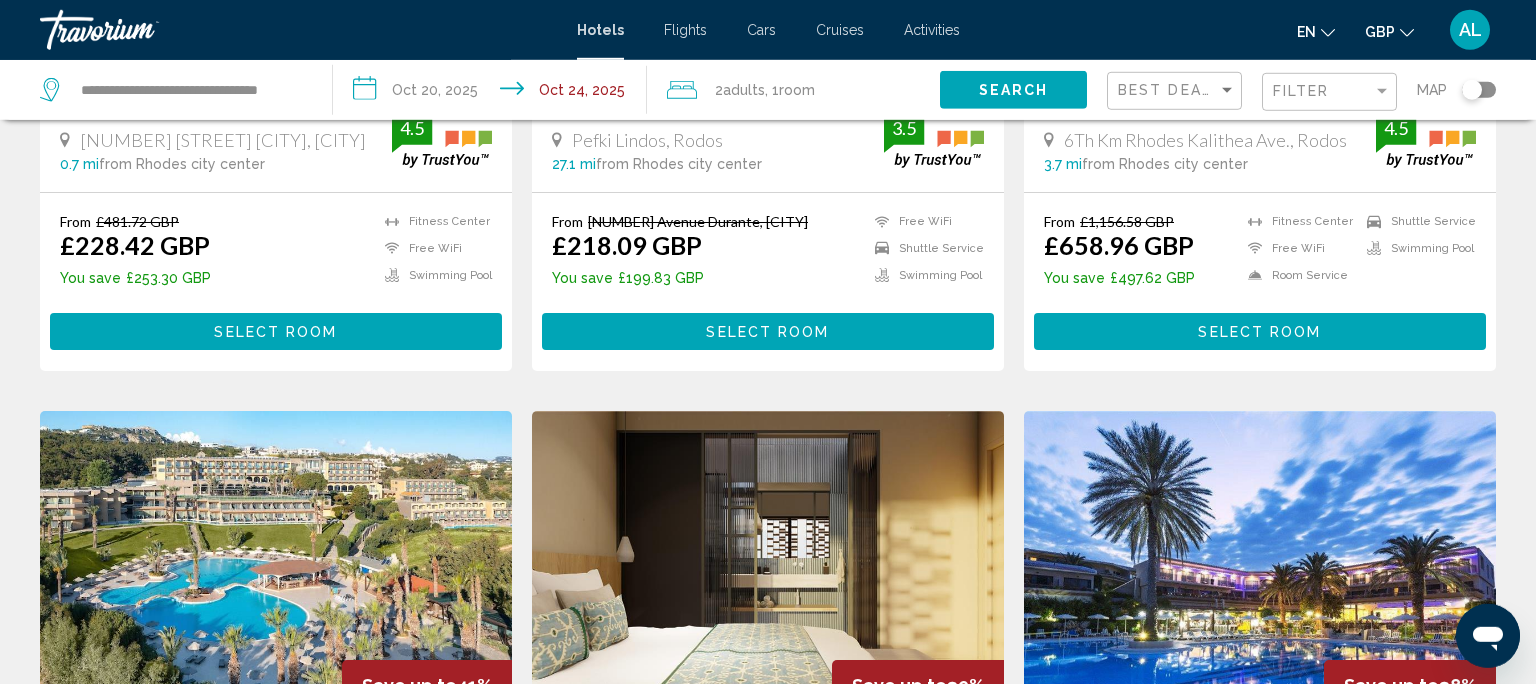 scroll, scrollTop: 0, scrollLeft: 0, axis: both 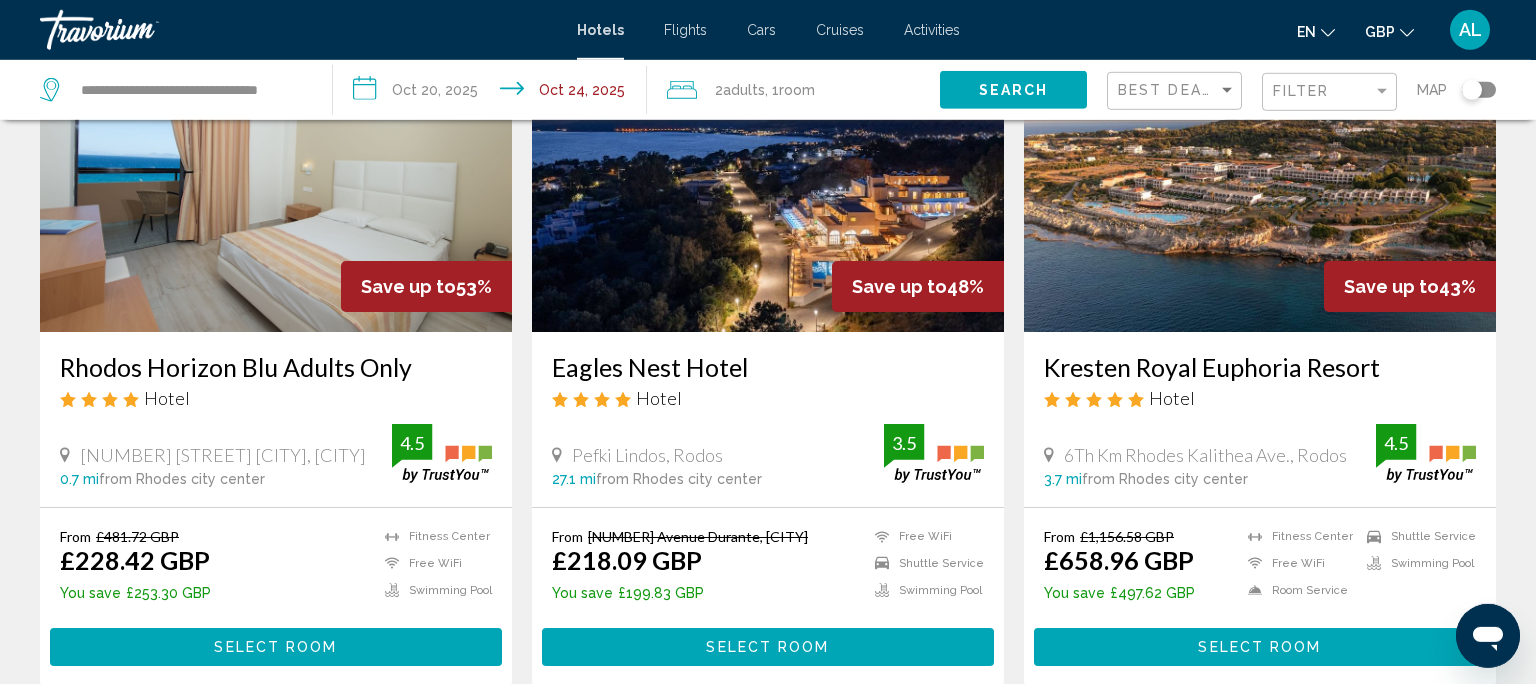 drag, startPoint x: 1521, startPoint y: 127, endPoint x: 1519, endPoint y: 208, distance: 81.02469 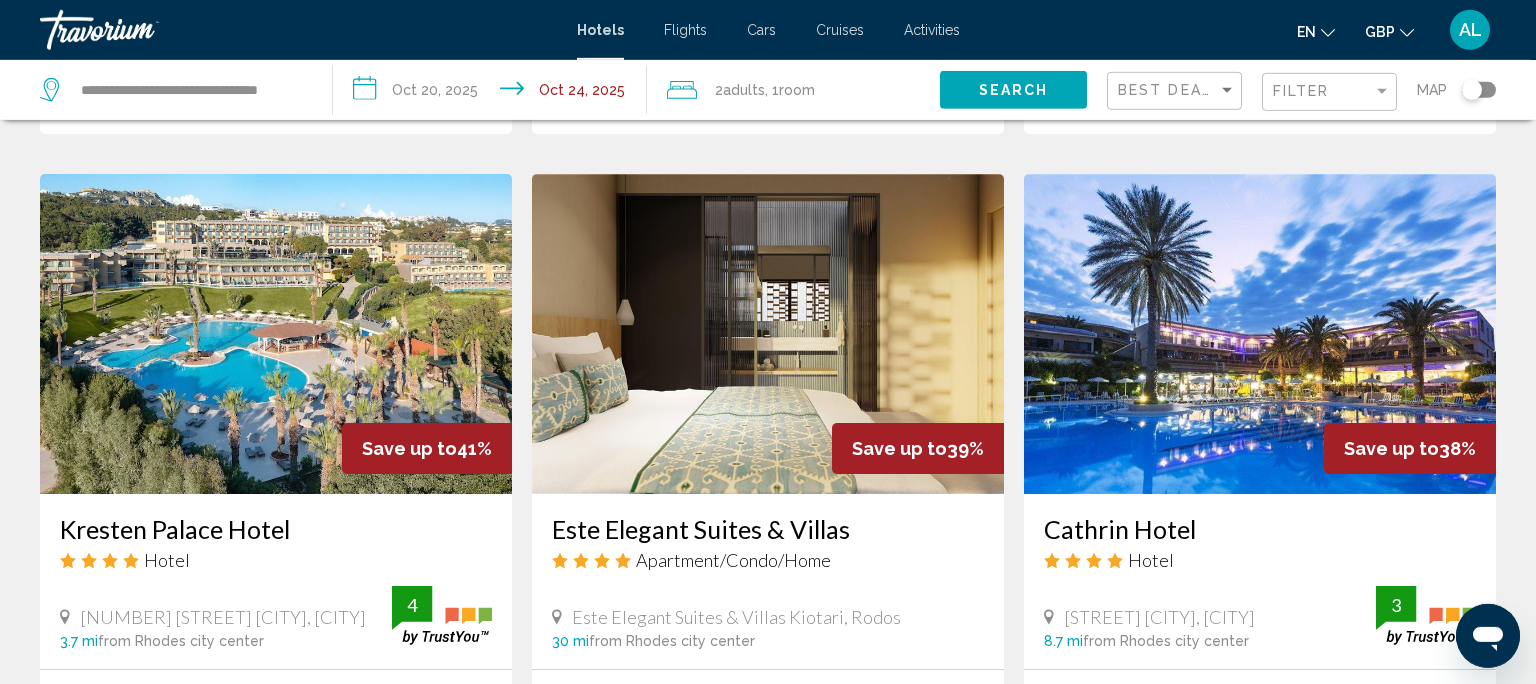 scroll, scrollTop: 759, scrollLeft: 0, axis: vertical 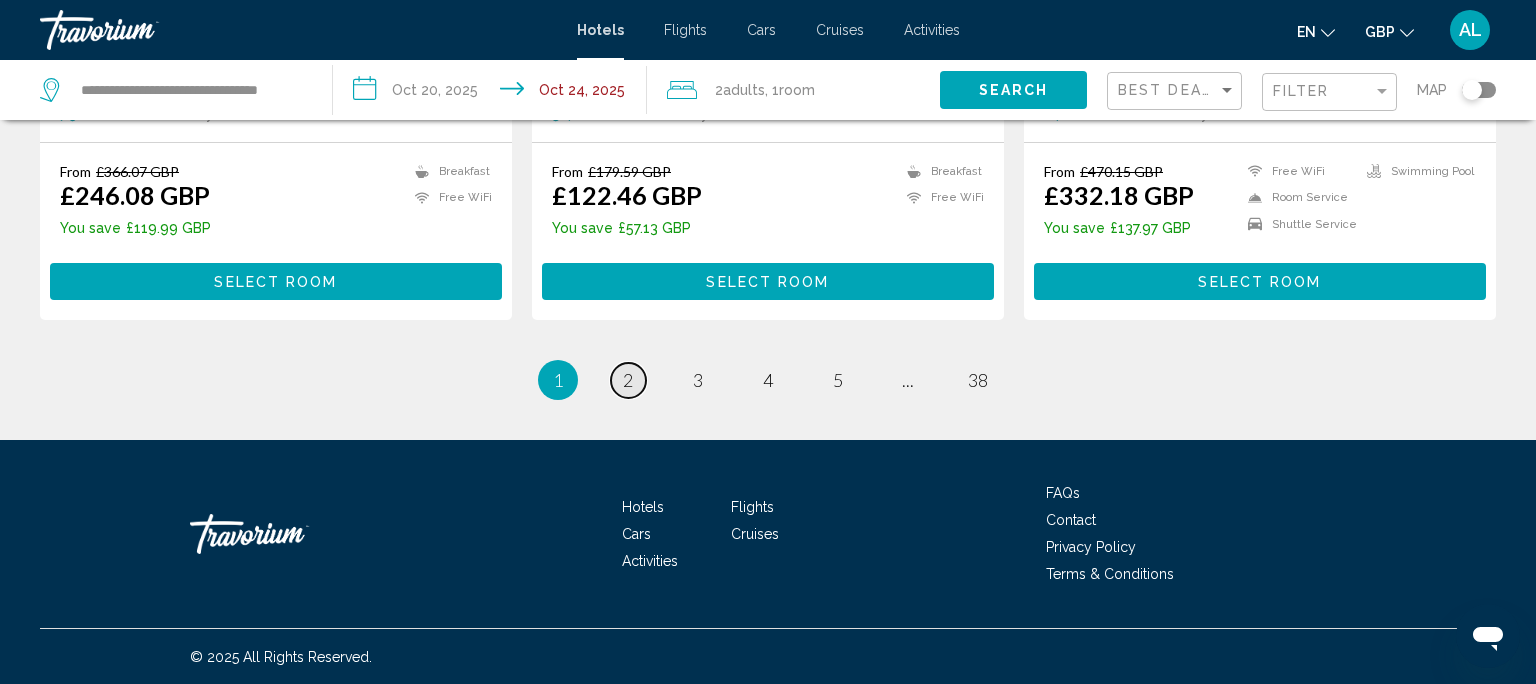 click on "2" at bounding box center [628, 380] 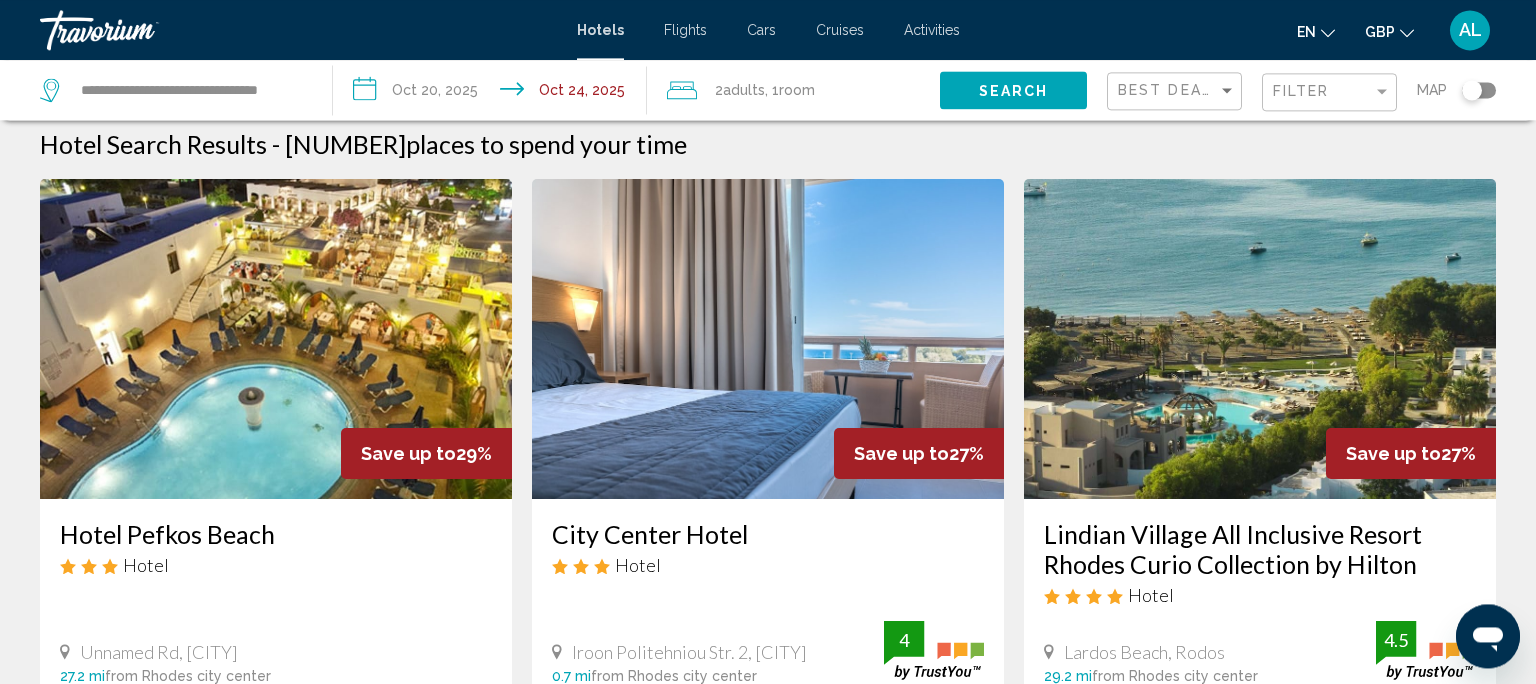 scroll, scrollTop: 0, scrollLeft: 0, axis: both 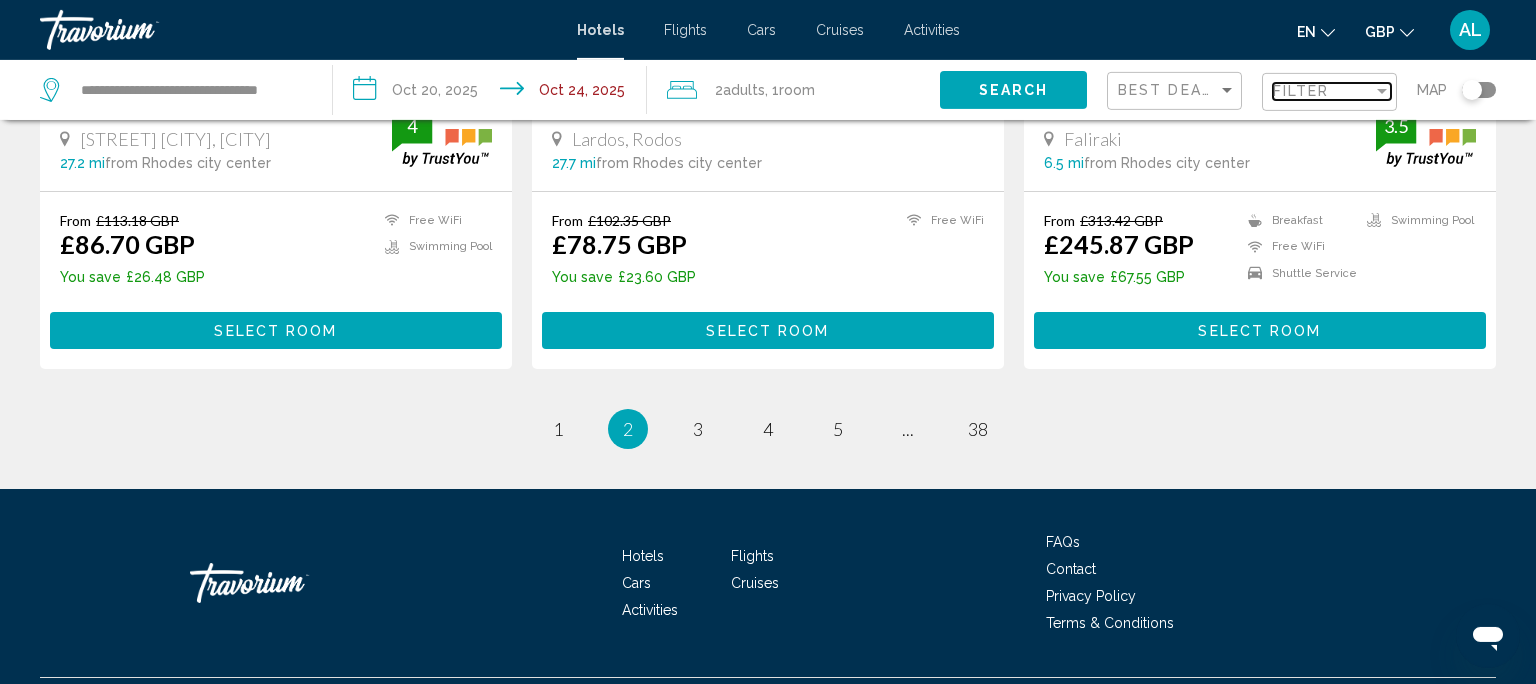 click on "Filter" at bounding box center (1301, 91) 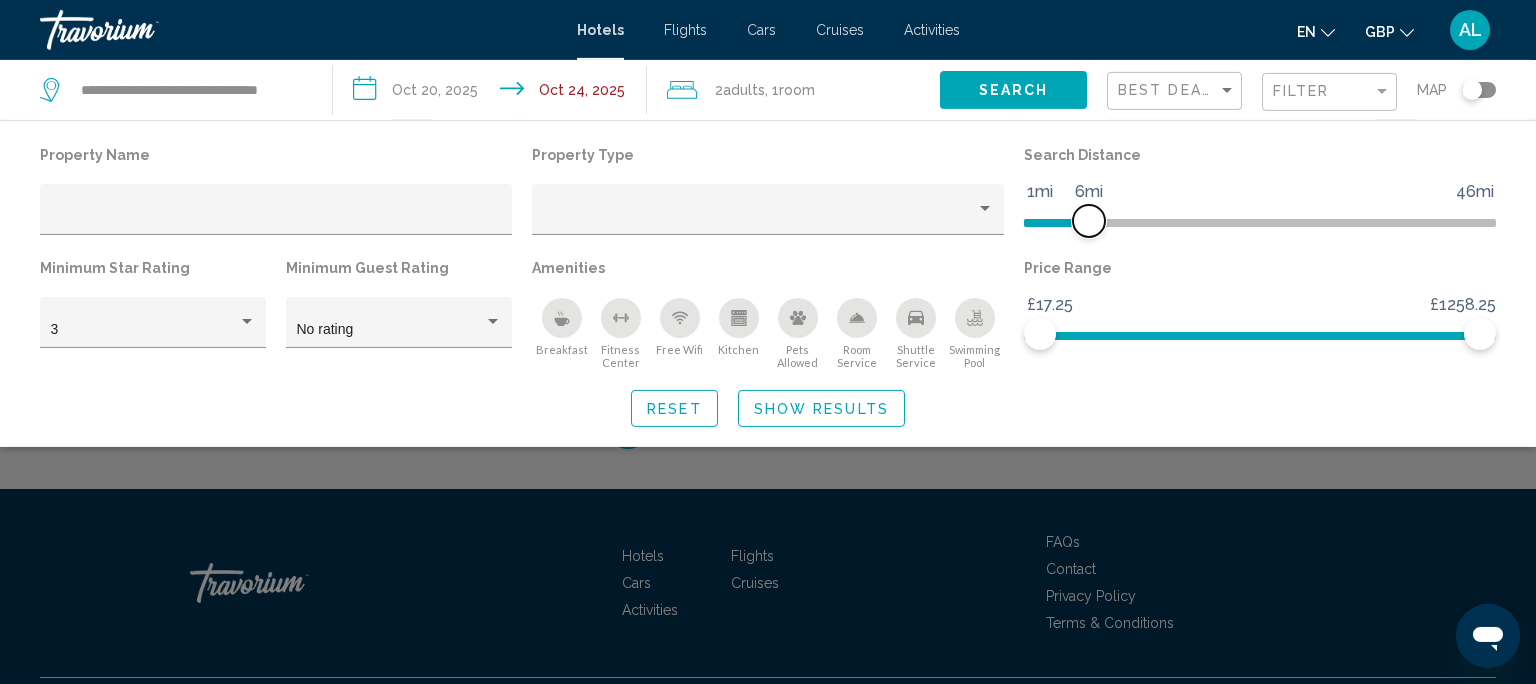 click 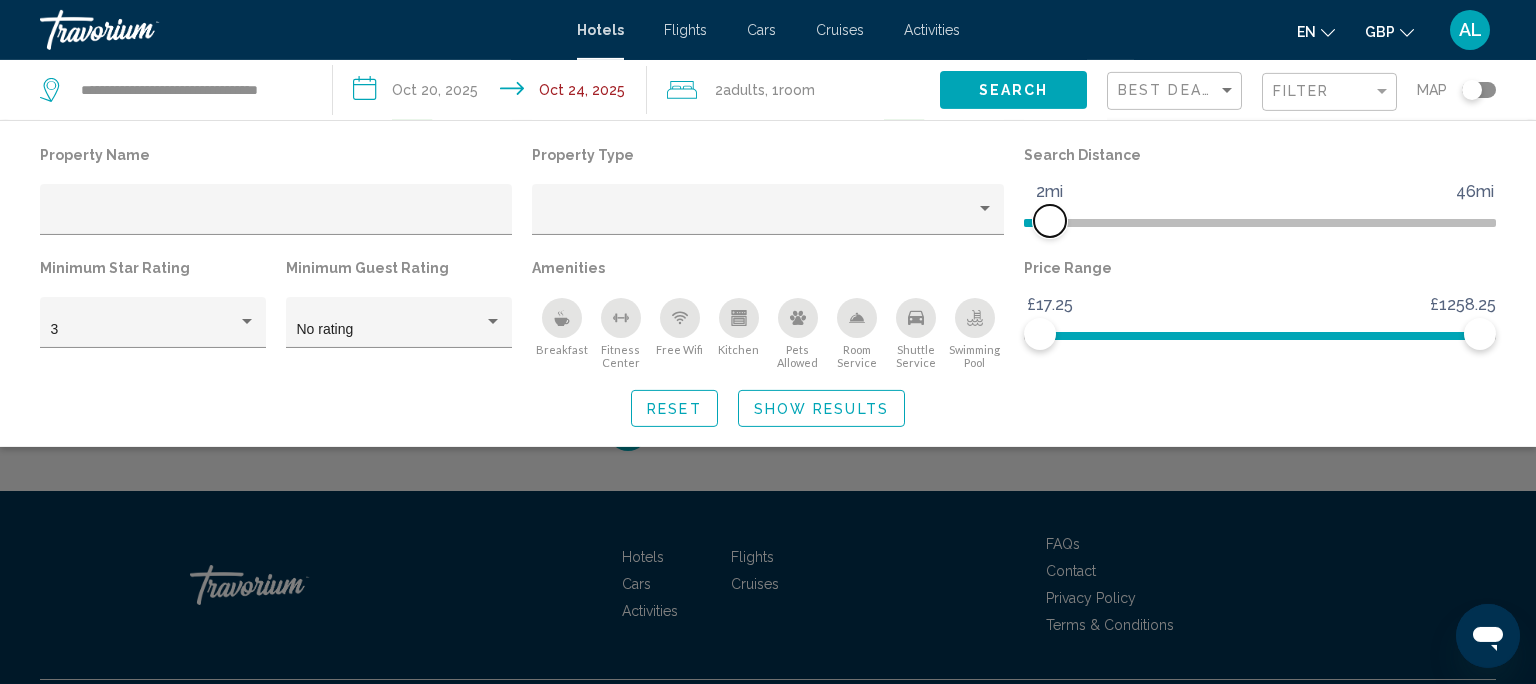 click on "1mi 46mi 2mi" 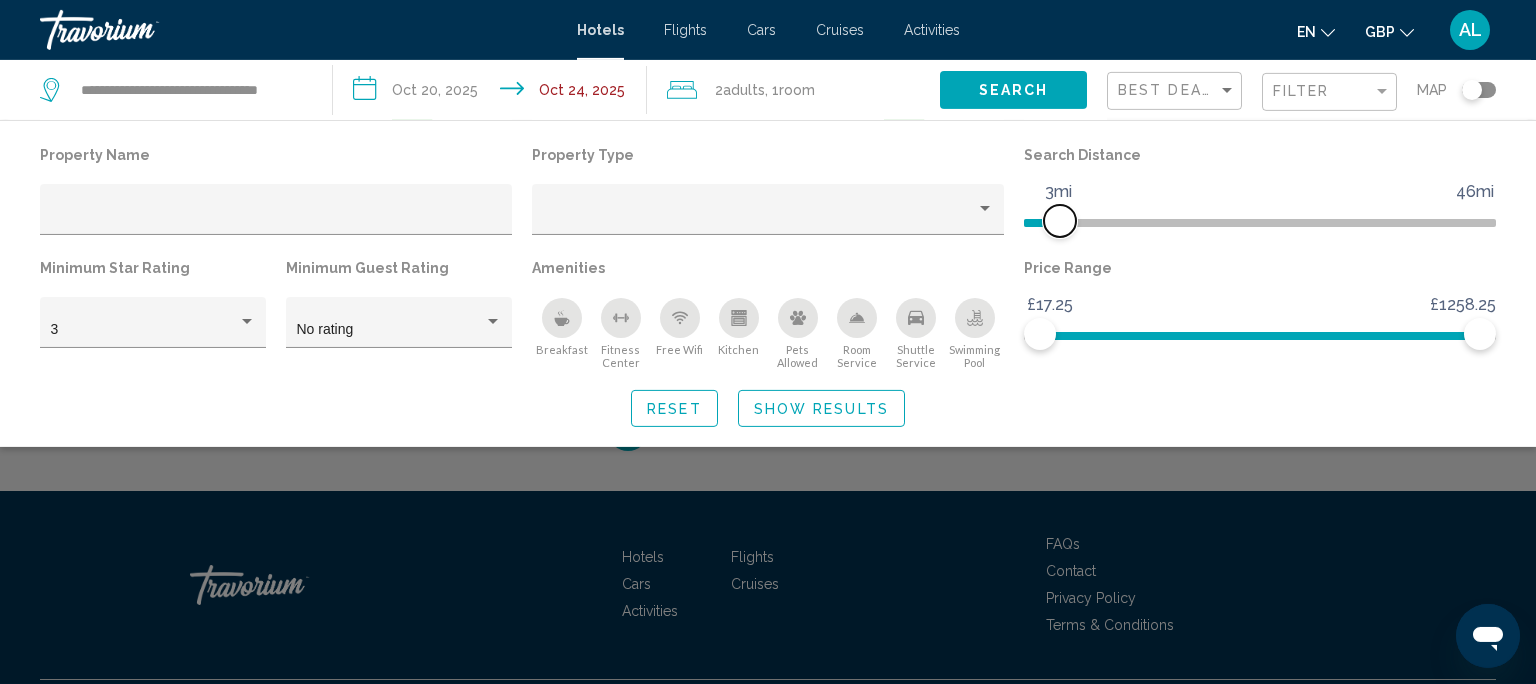 drag, startPoint x: 1042, startPoint y: 224, endPoint x: 1062, endPoint y: 231, distance: 21.189621 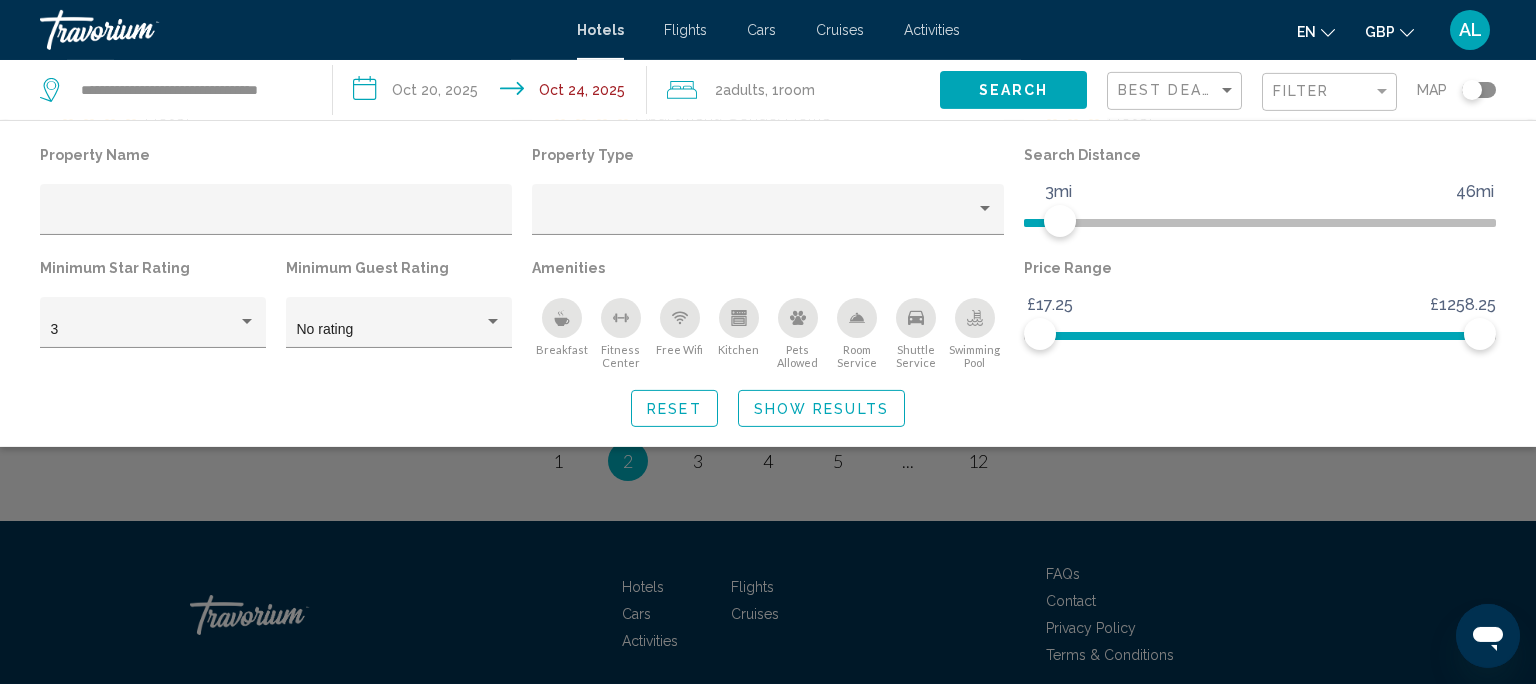 click 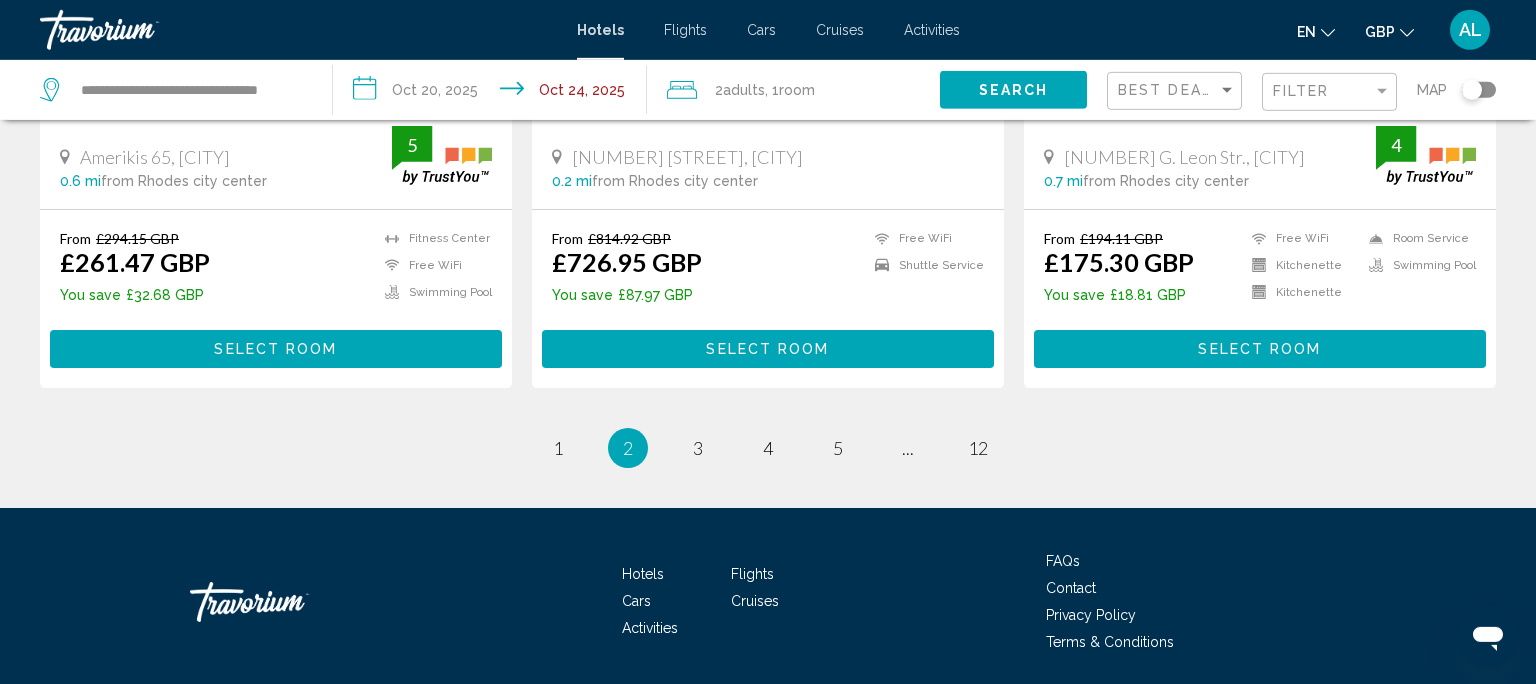 scroll, scrollTop: 2724, scrollLeft: 0, axis: vertical 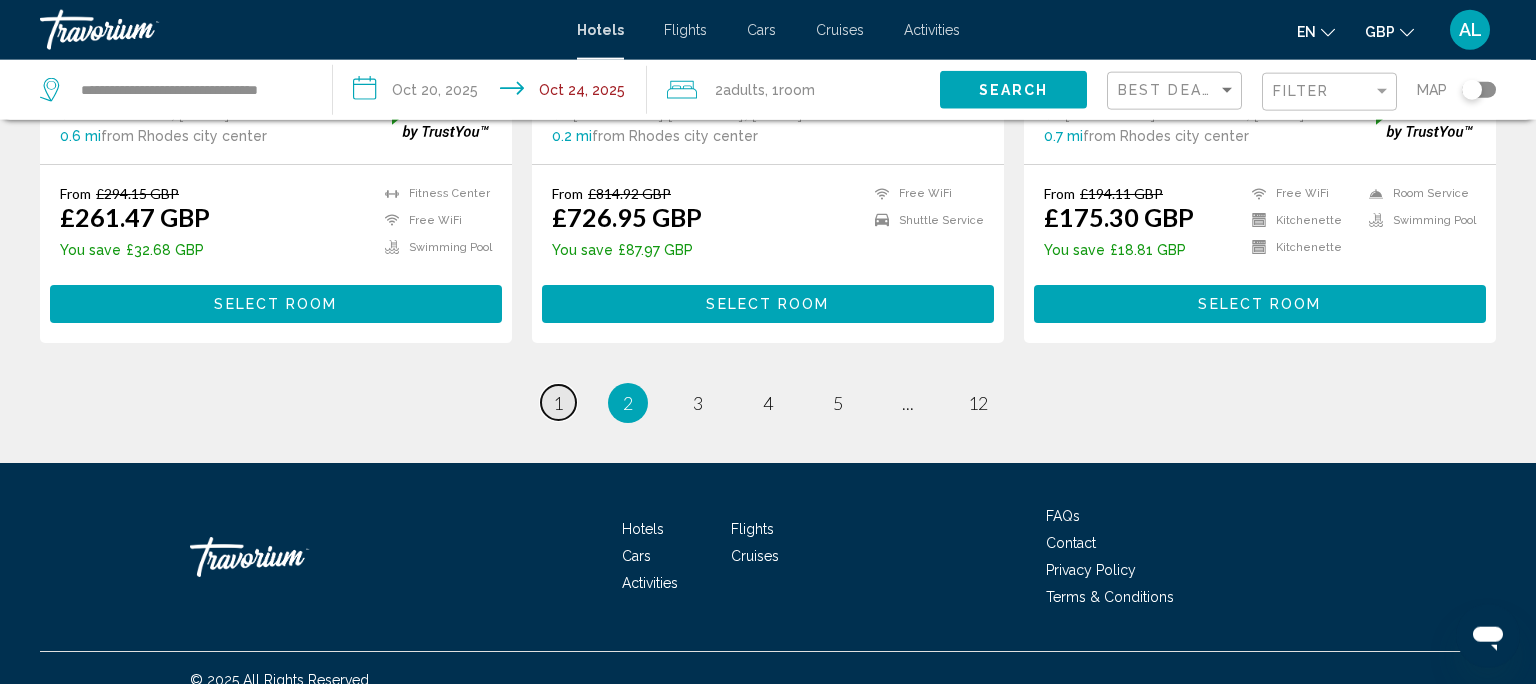 click on "1" at bounding box center (558, 403) 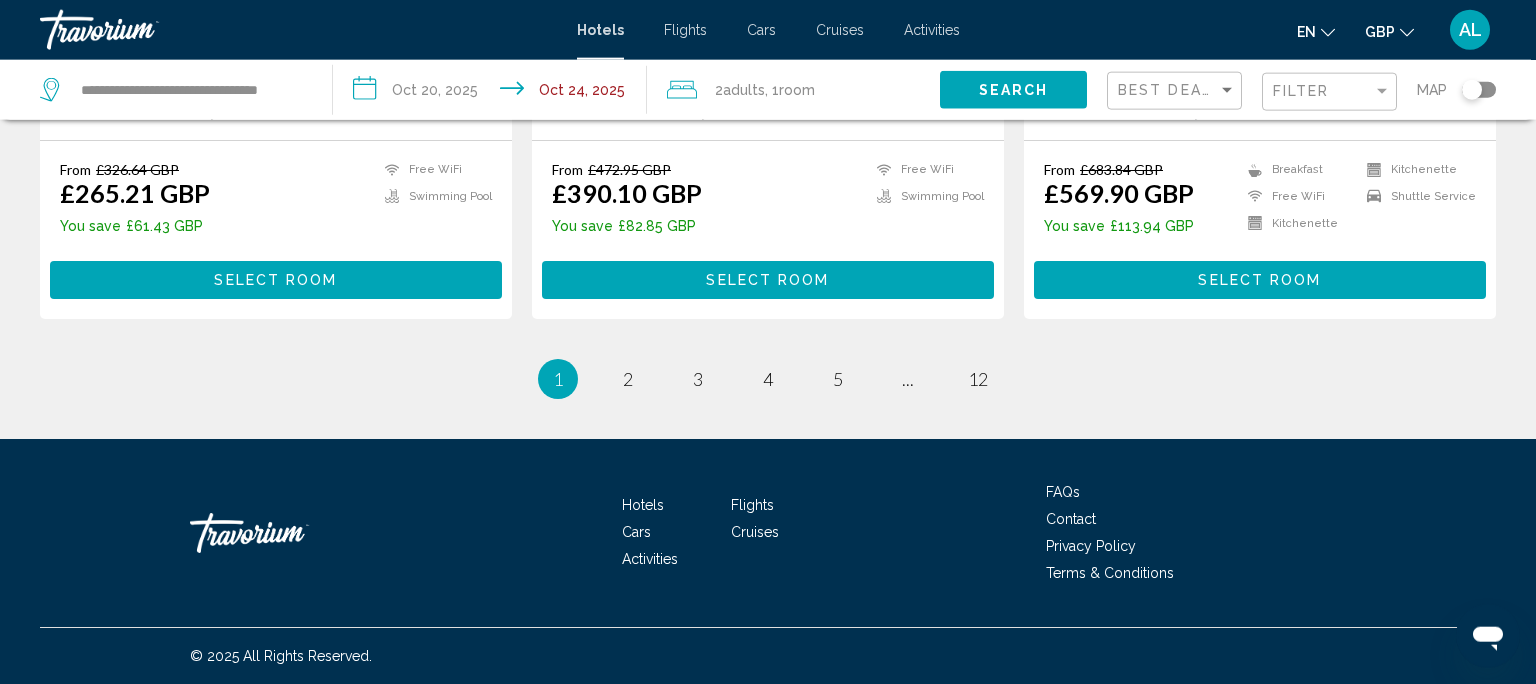 scroll, scrollTop: 2686, scrollLeft: 0, axis: vertical 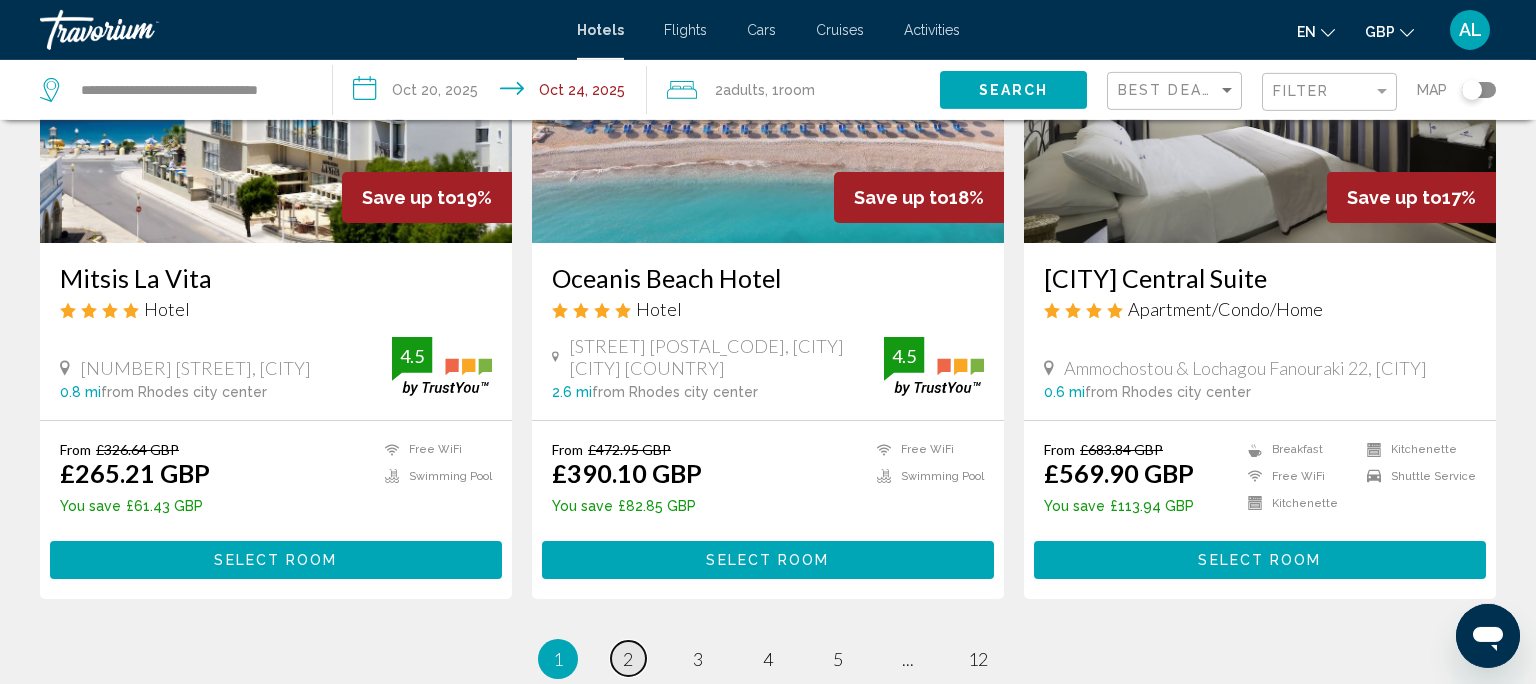 click on "page  2" at bounding box center (628, 658) 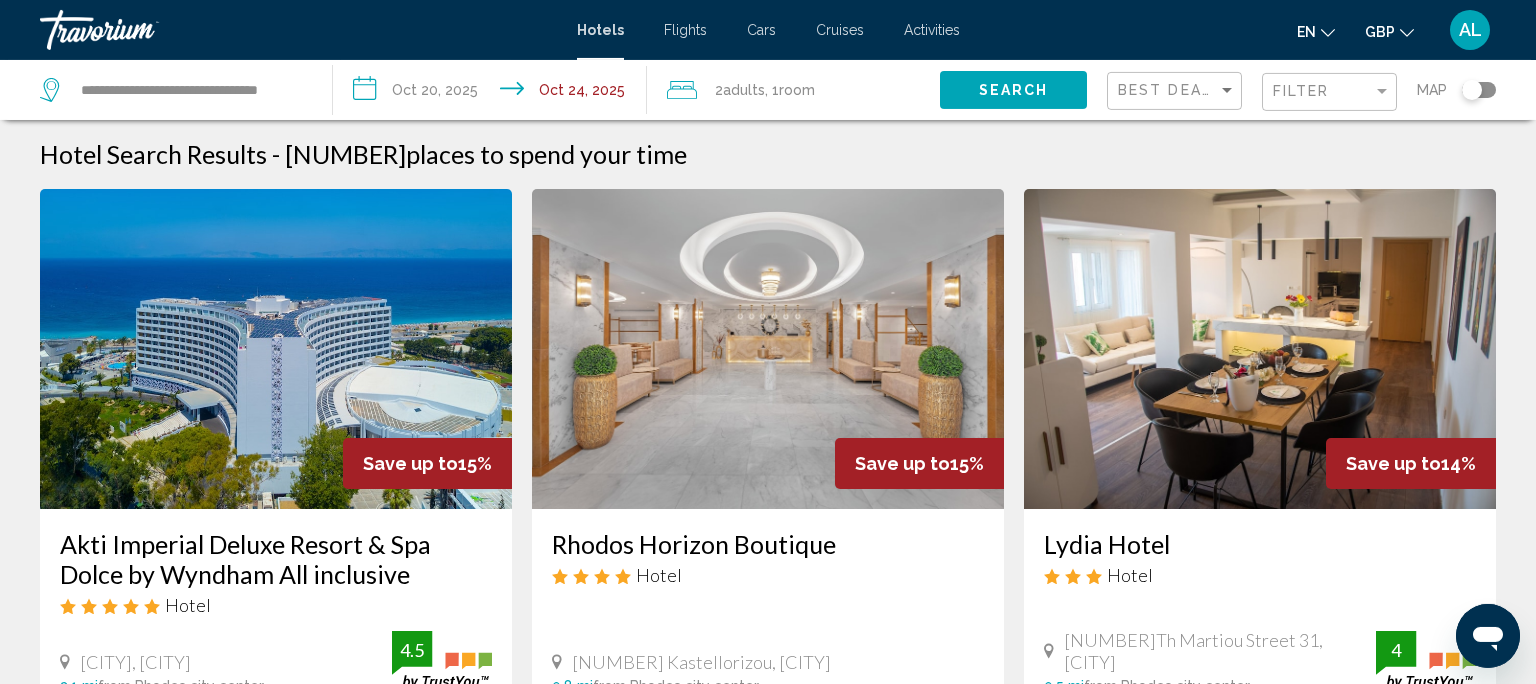scroll, scrollTop: 0, scrollLeft: 0, axis: both 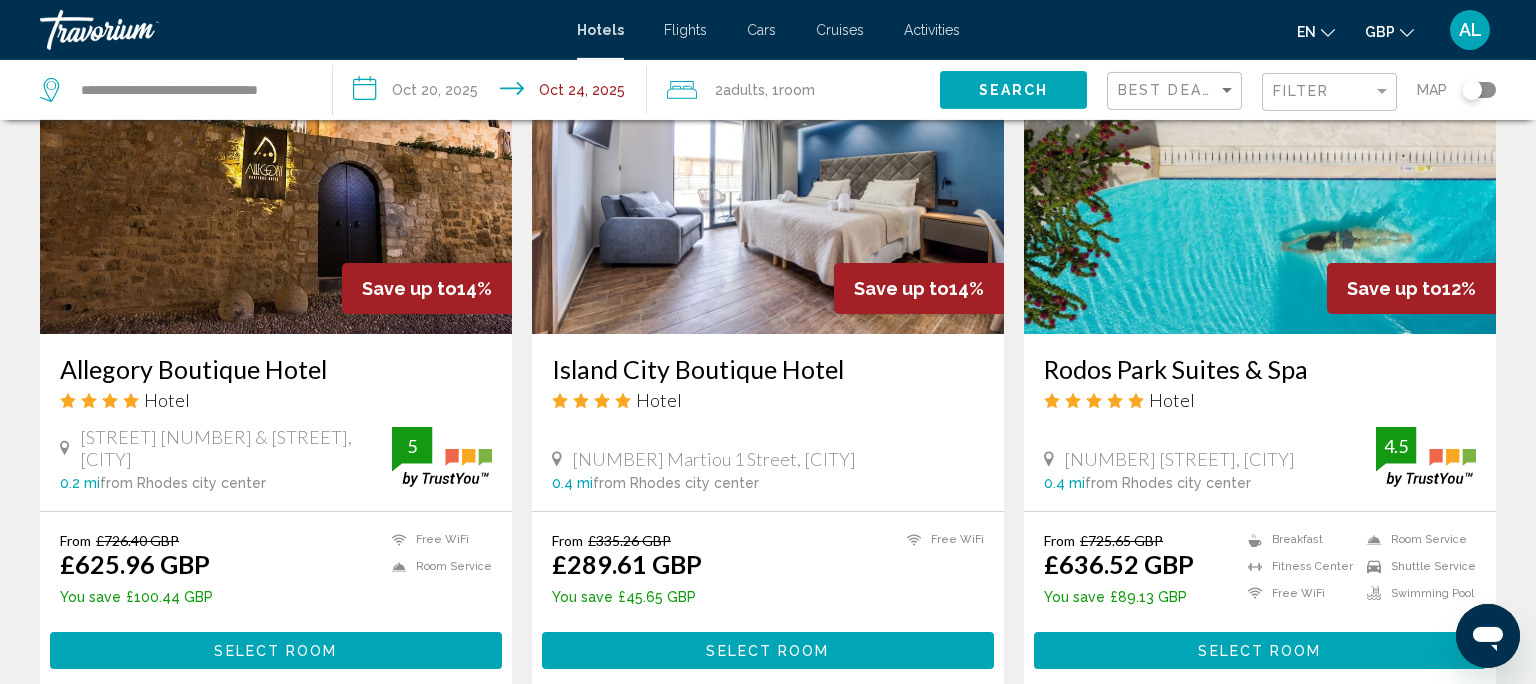 drag, startPoint x: 1519, startPoint y: 442, endPoint x: 1520, endPoint y: 496, distance: 54.00926 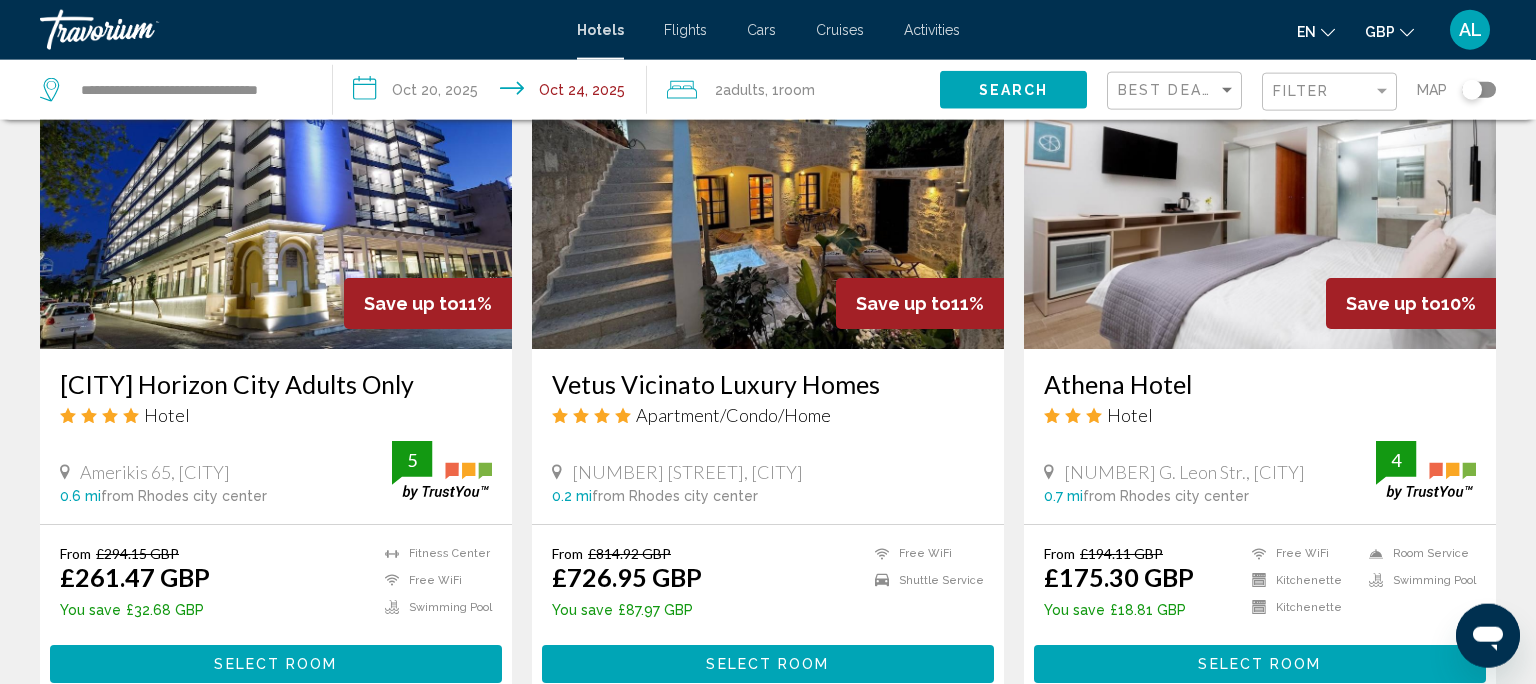 scroll, scrollTop: 2348, scrollLeft: 0, axis: vertical 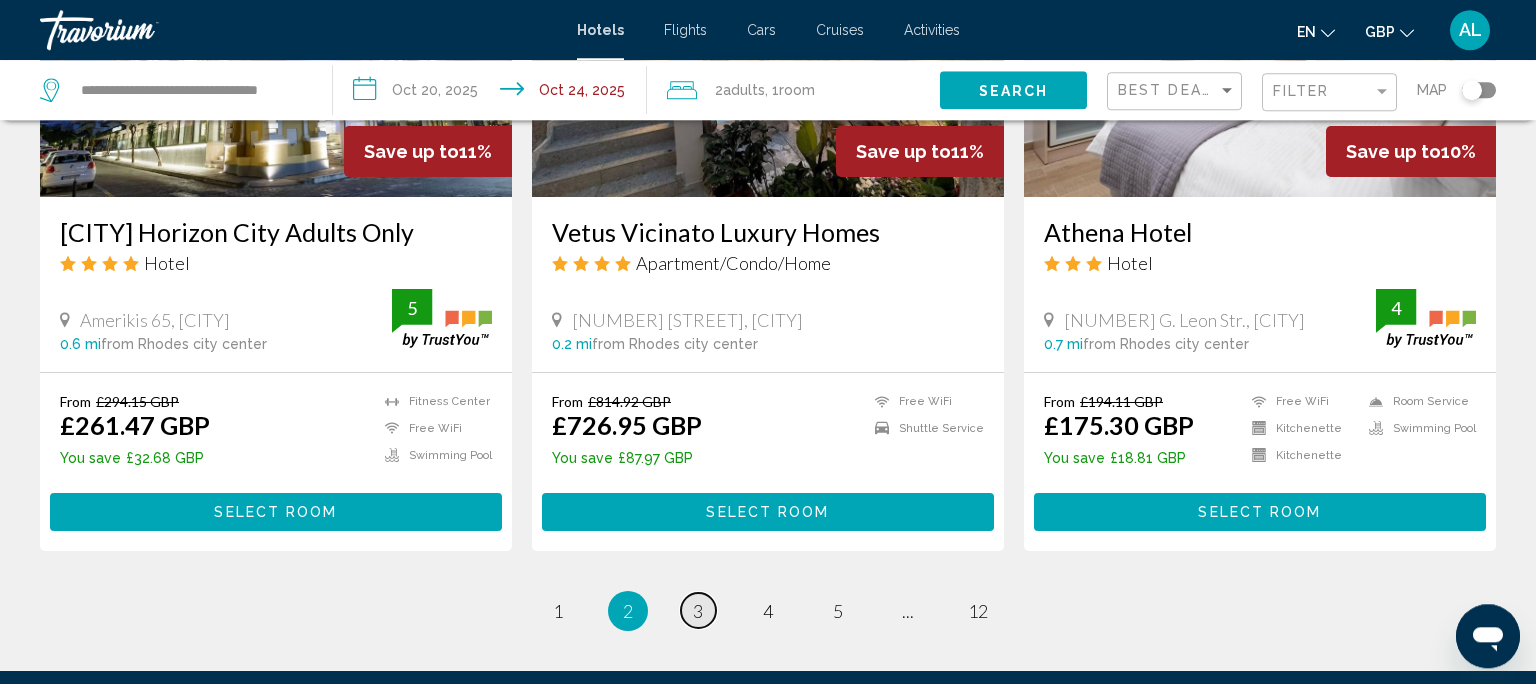 click on "3" at bounding box center [698, 611] 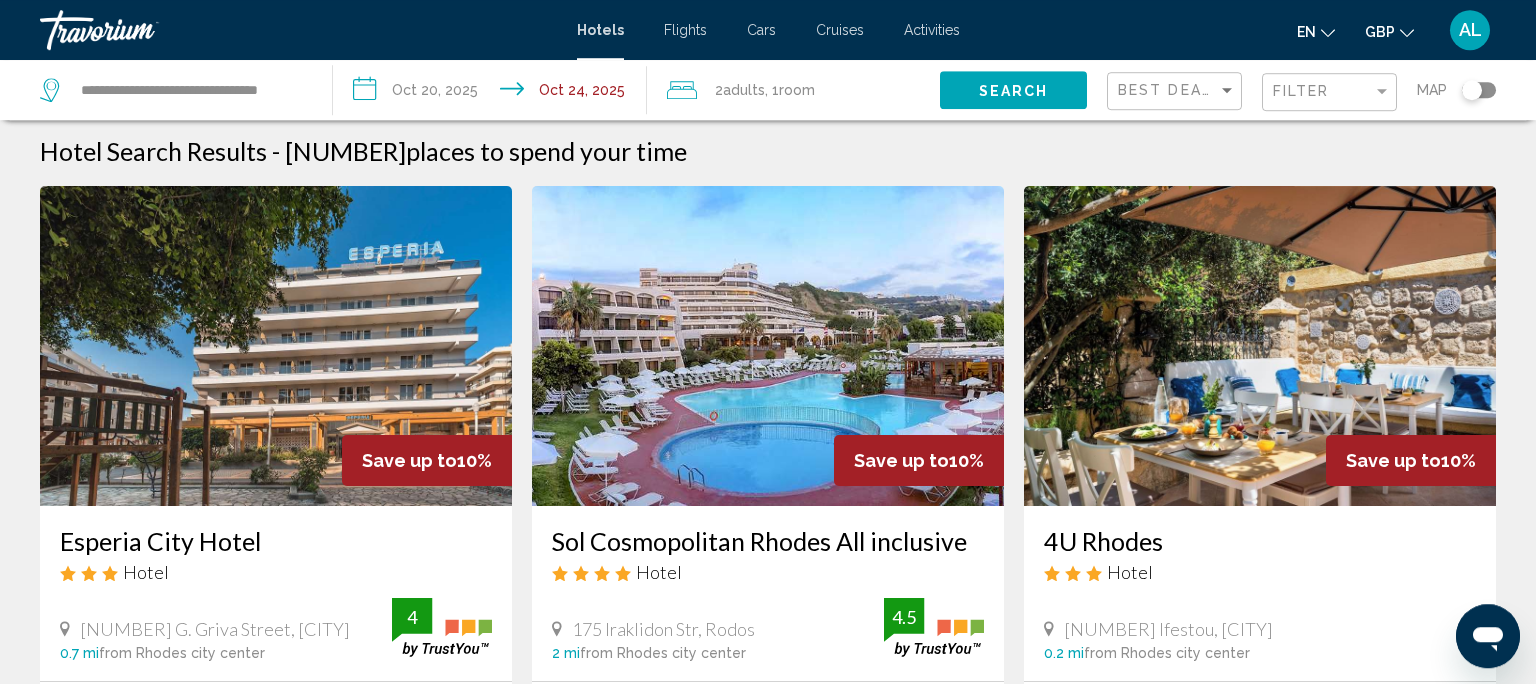 scroll, scrollTop: 0, scrollLeft: 0, axis: both 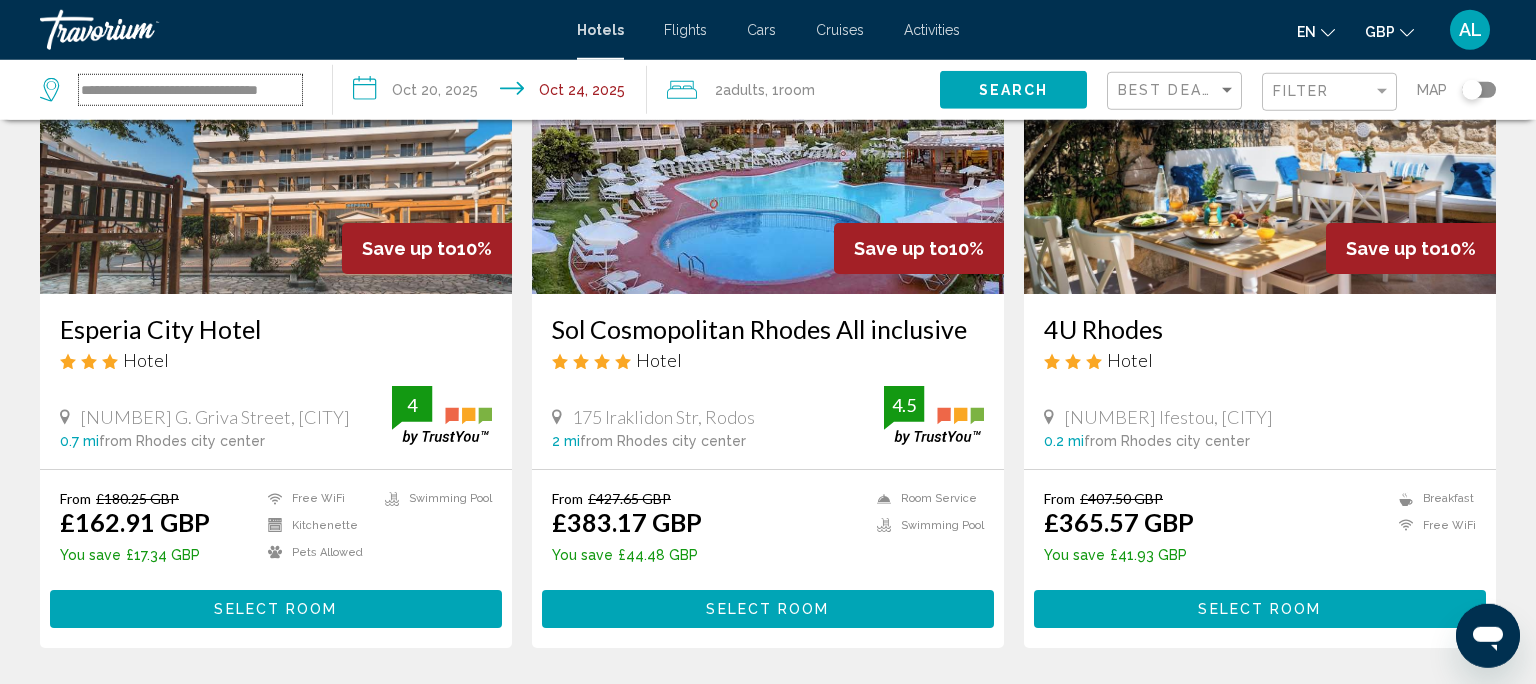 click on "**********" at bounding box center [190, 90] 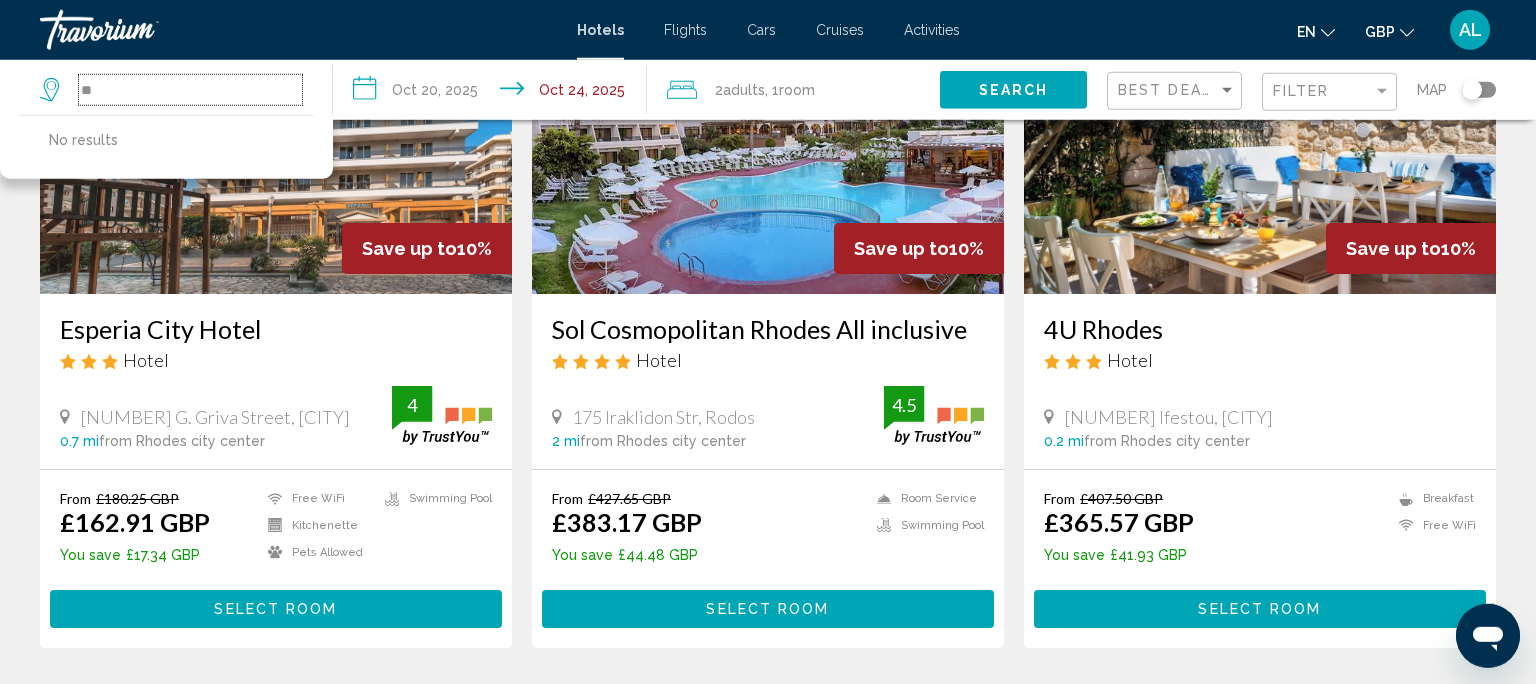 type on "*" 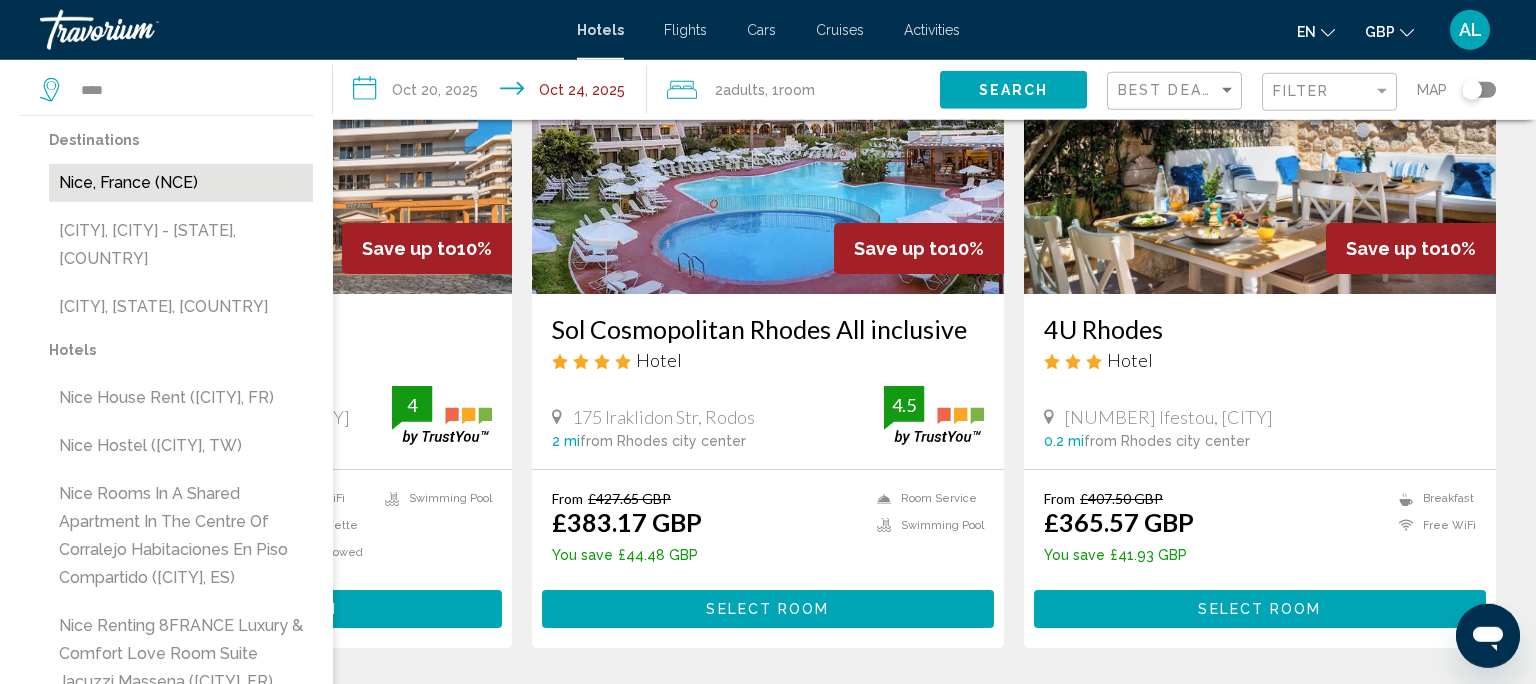 click on "Nice, France (NCE)" at bounding box center [181, 183] 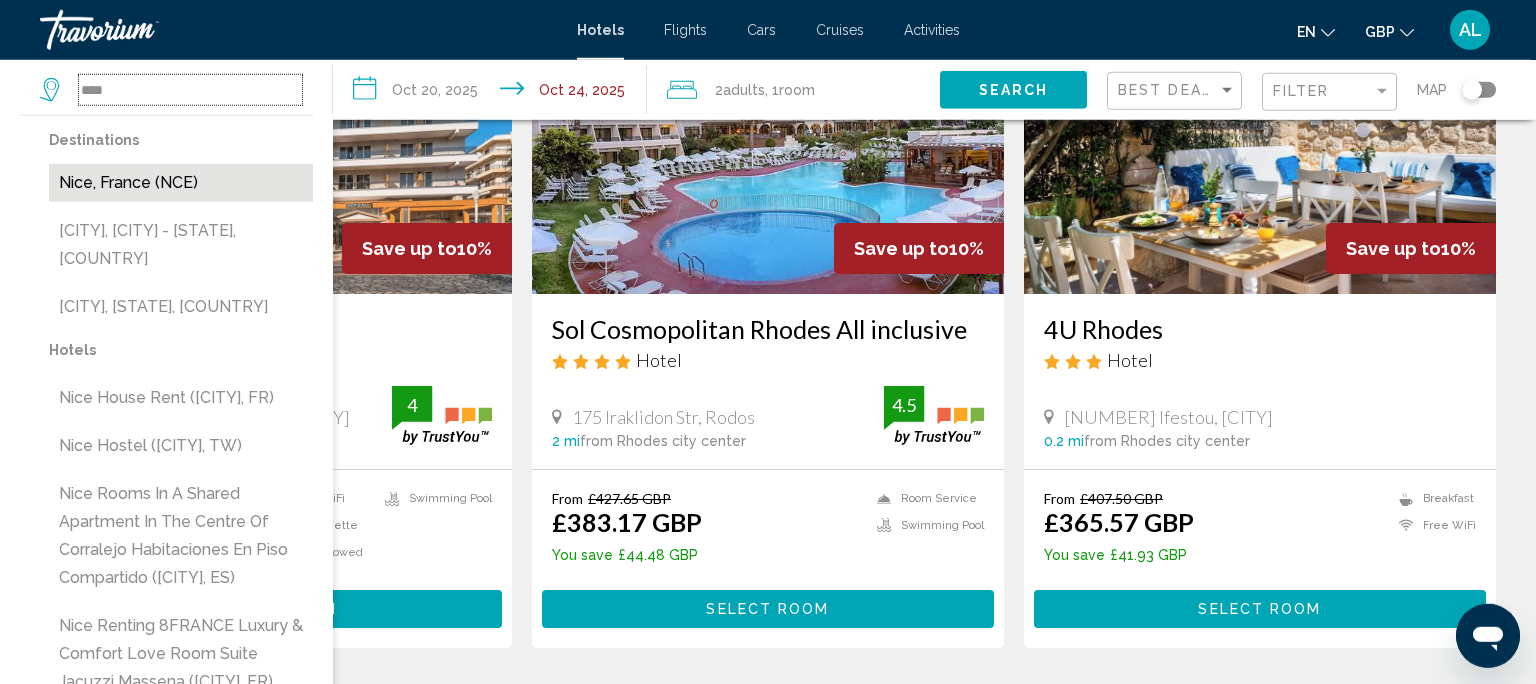 type on "**********" 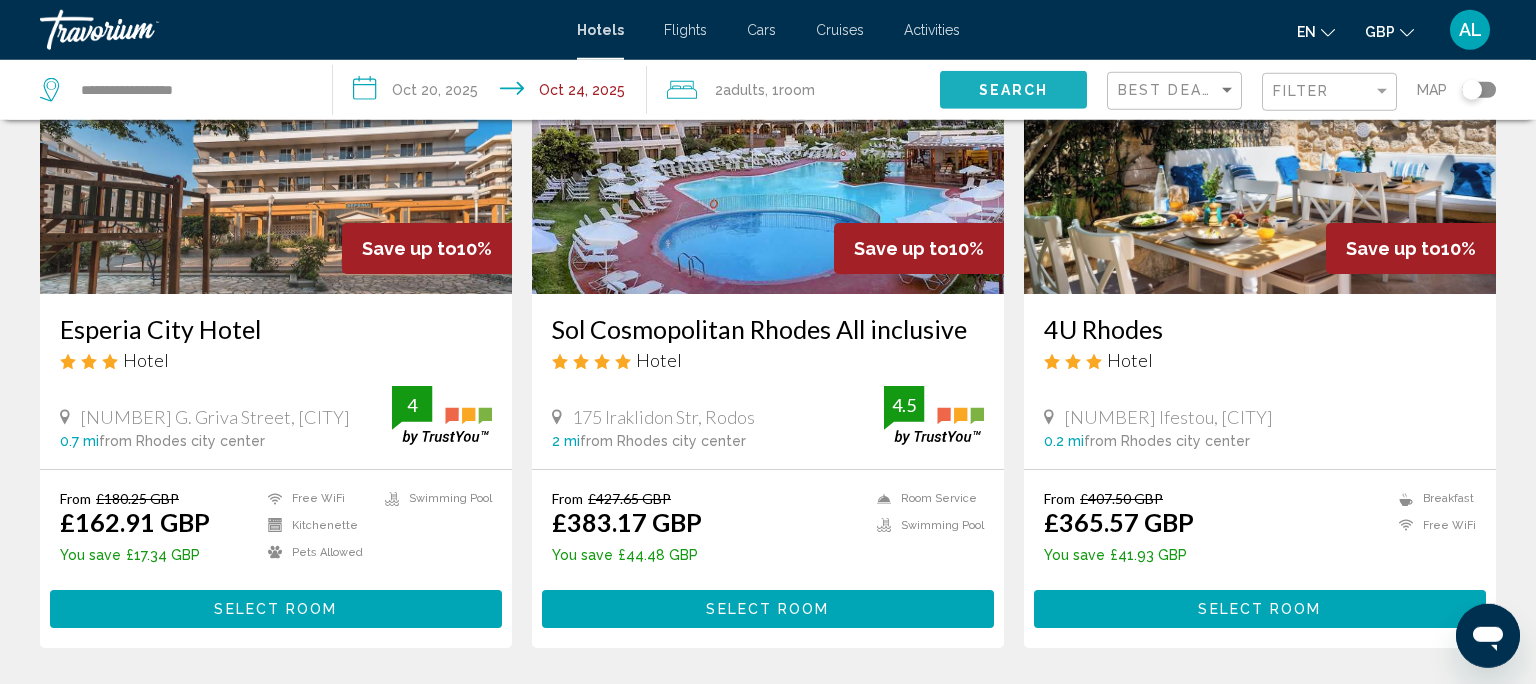 click on "Search" 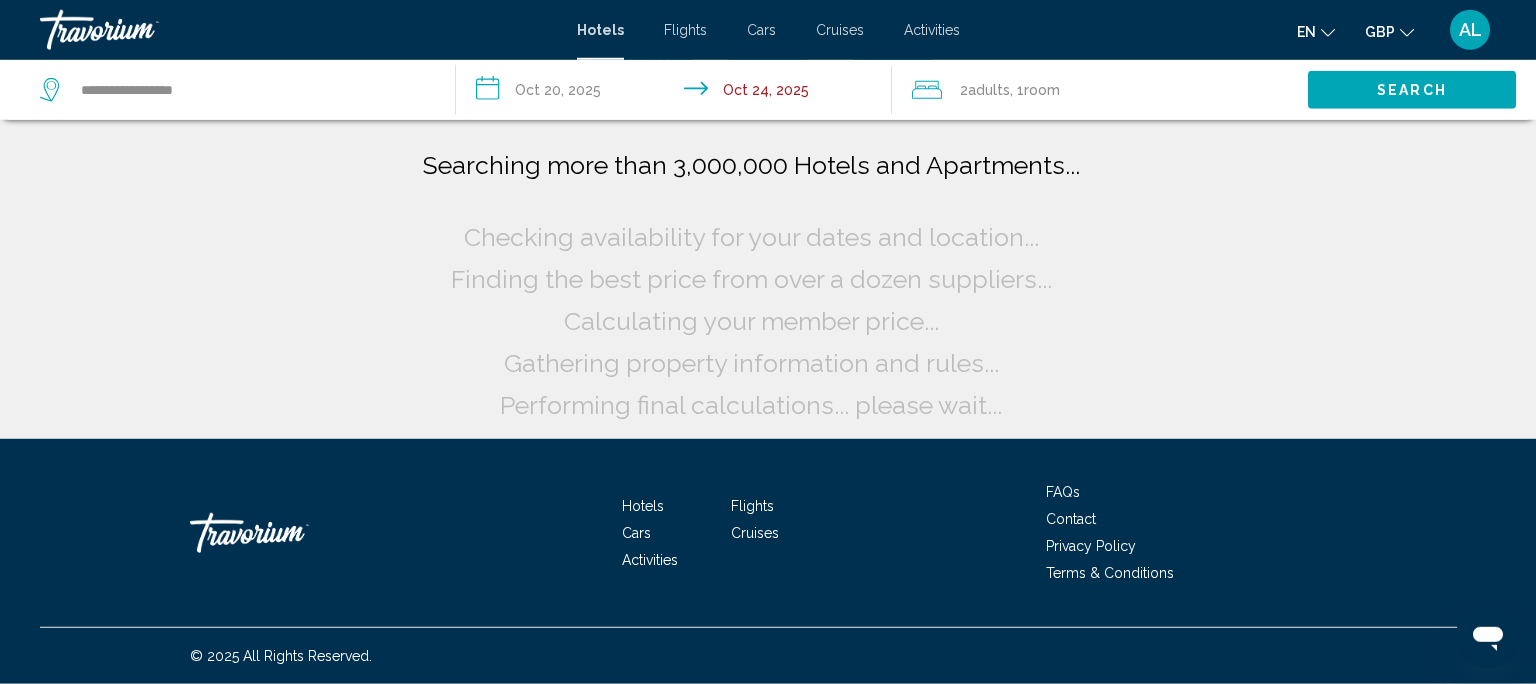 scroll, scrollTop: 0, scrollLeft: 0, axis: both 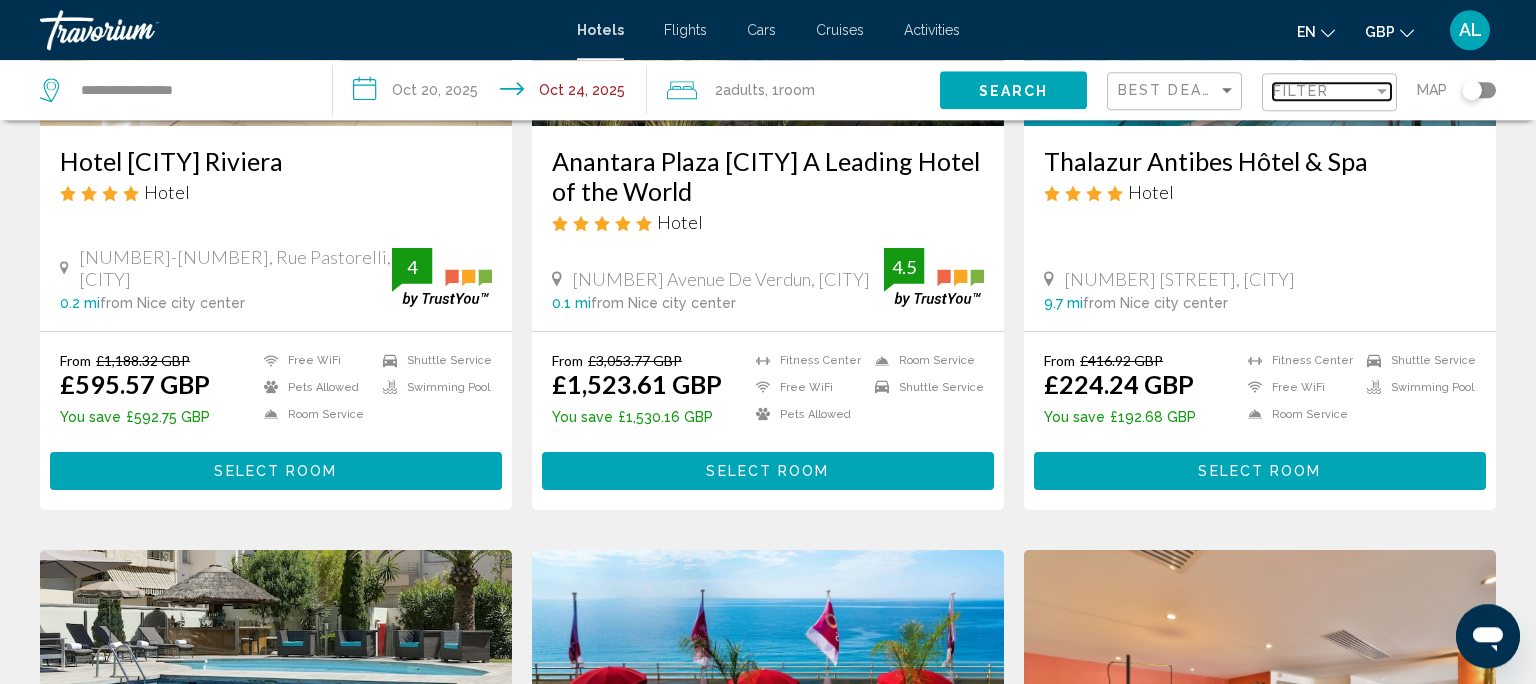 click on "Filter" at bounding box center (1301, 91) 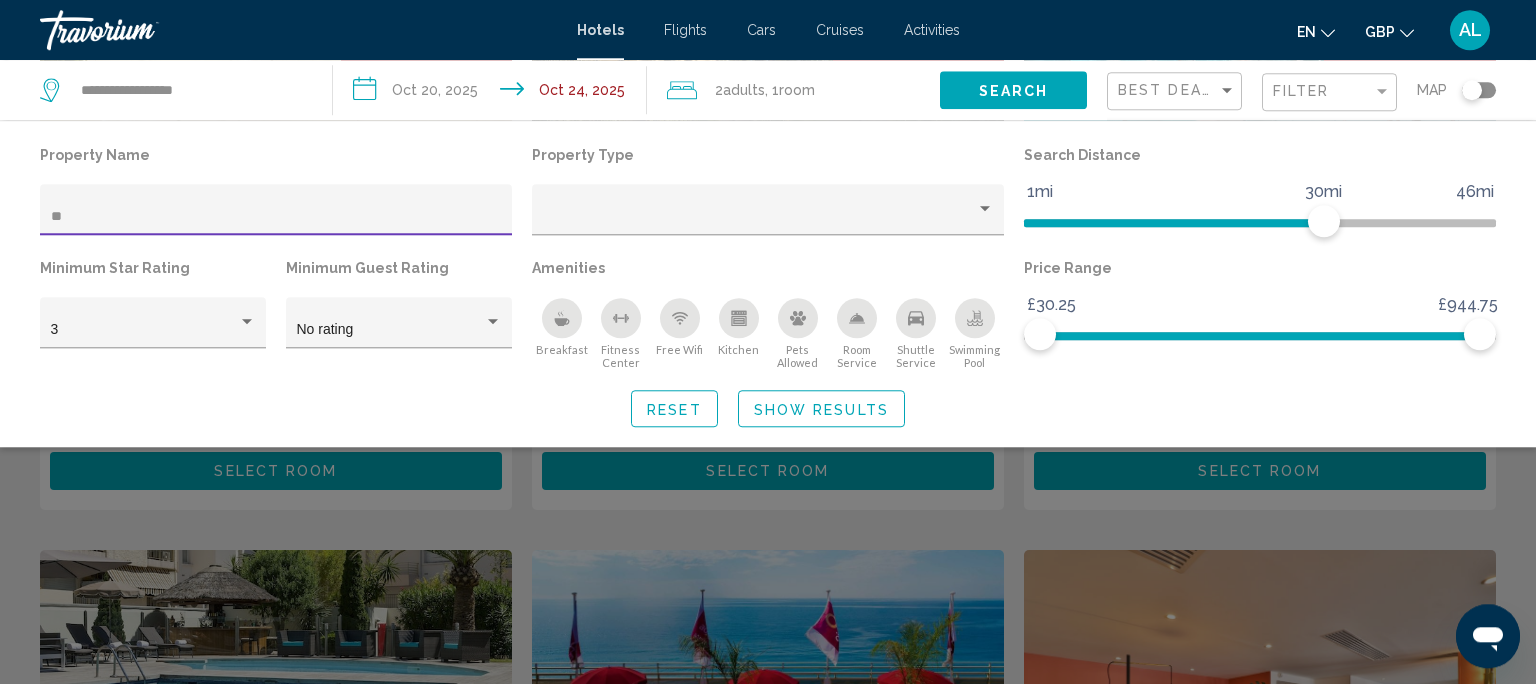 scroll, scrollTop: 0, scrollLeft: 0, axis: both 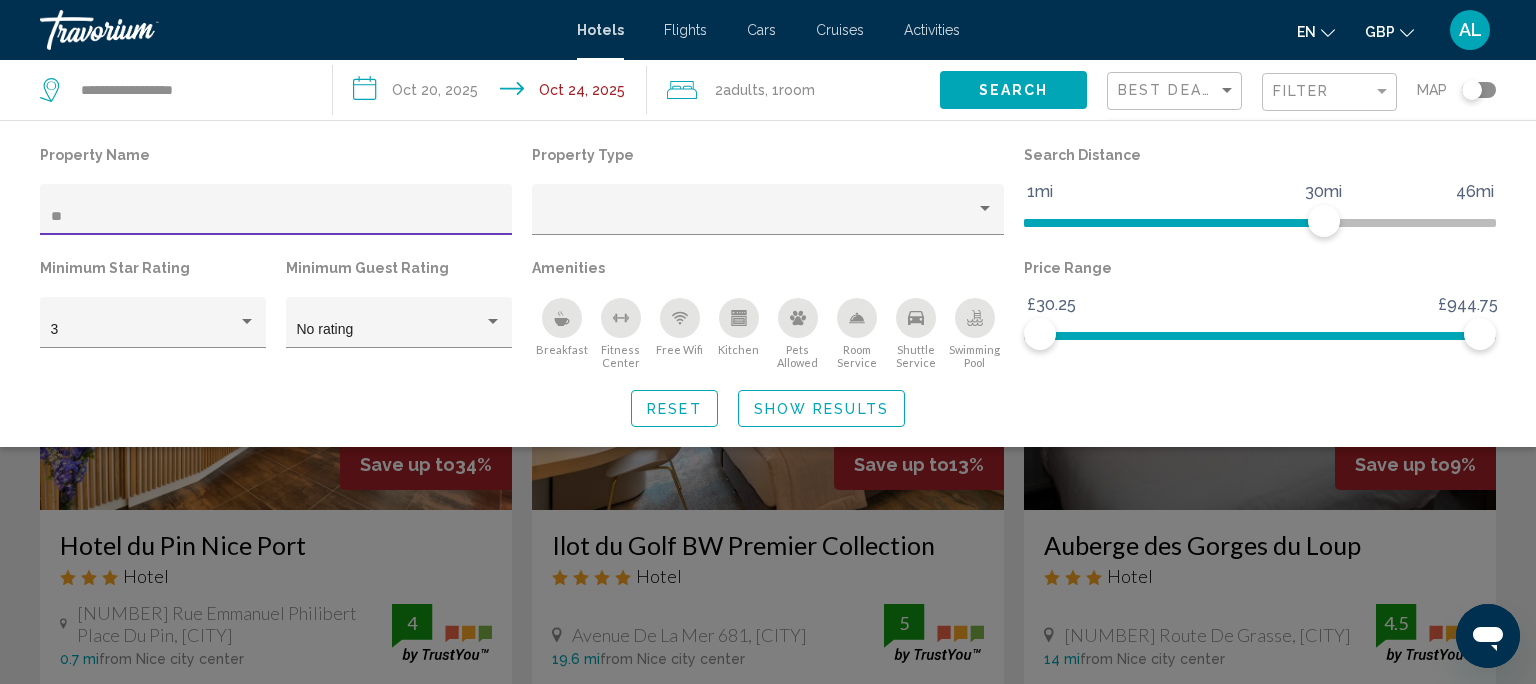type on "**" 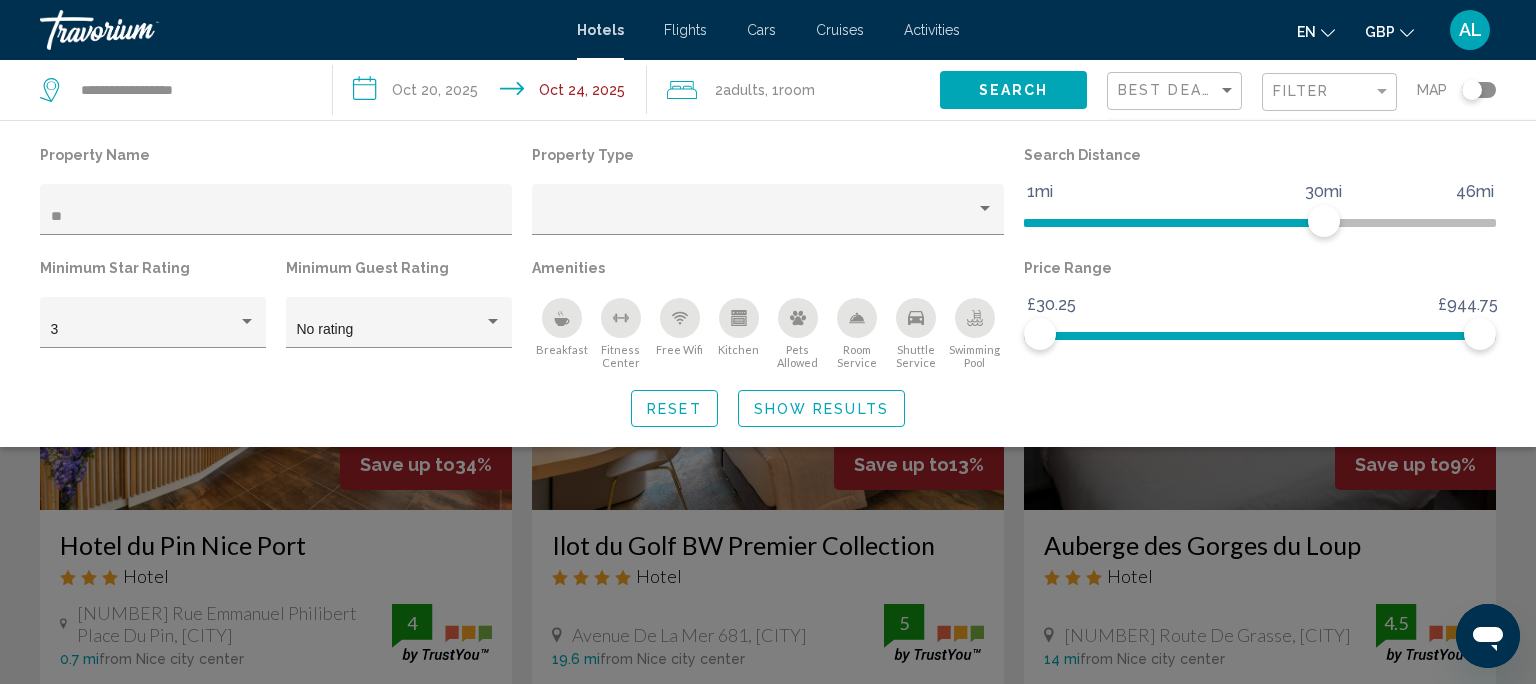 click 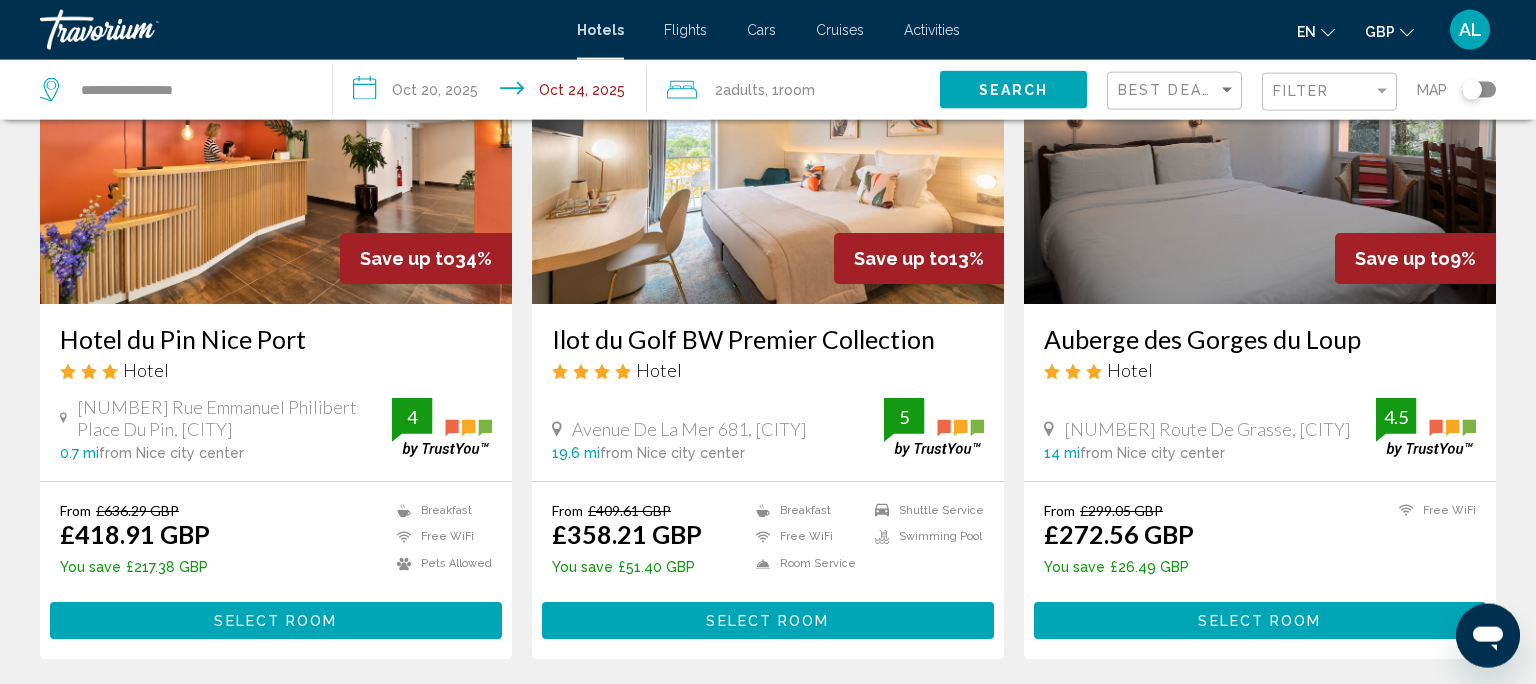 scroll, scrollTop: 219, scrollLeft: 0, axis: vertical 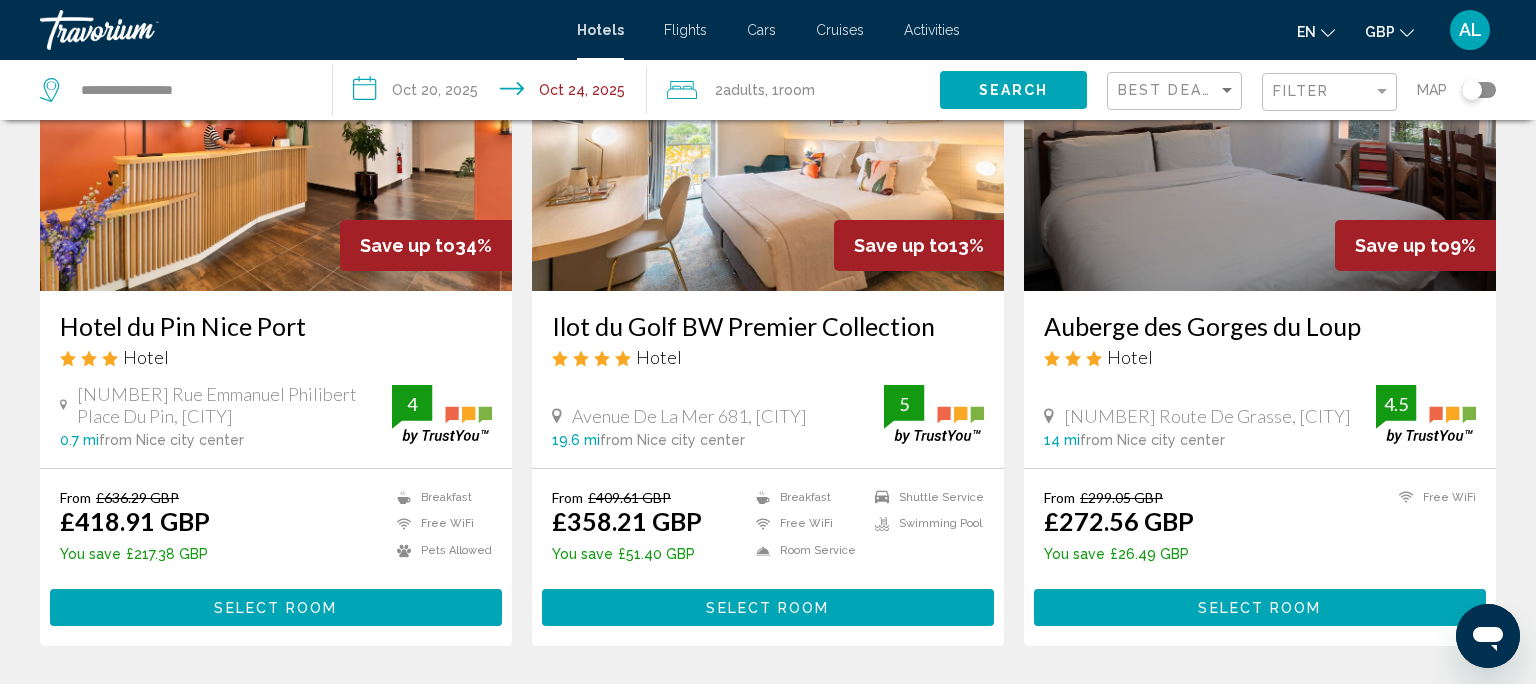click on "Filter" 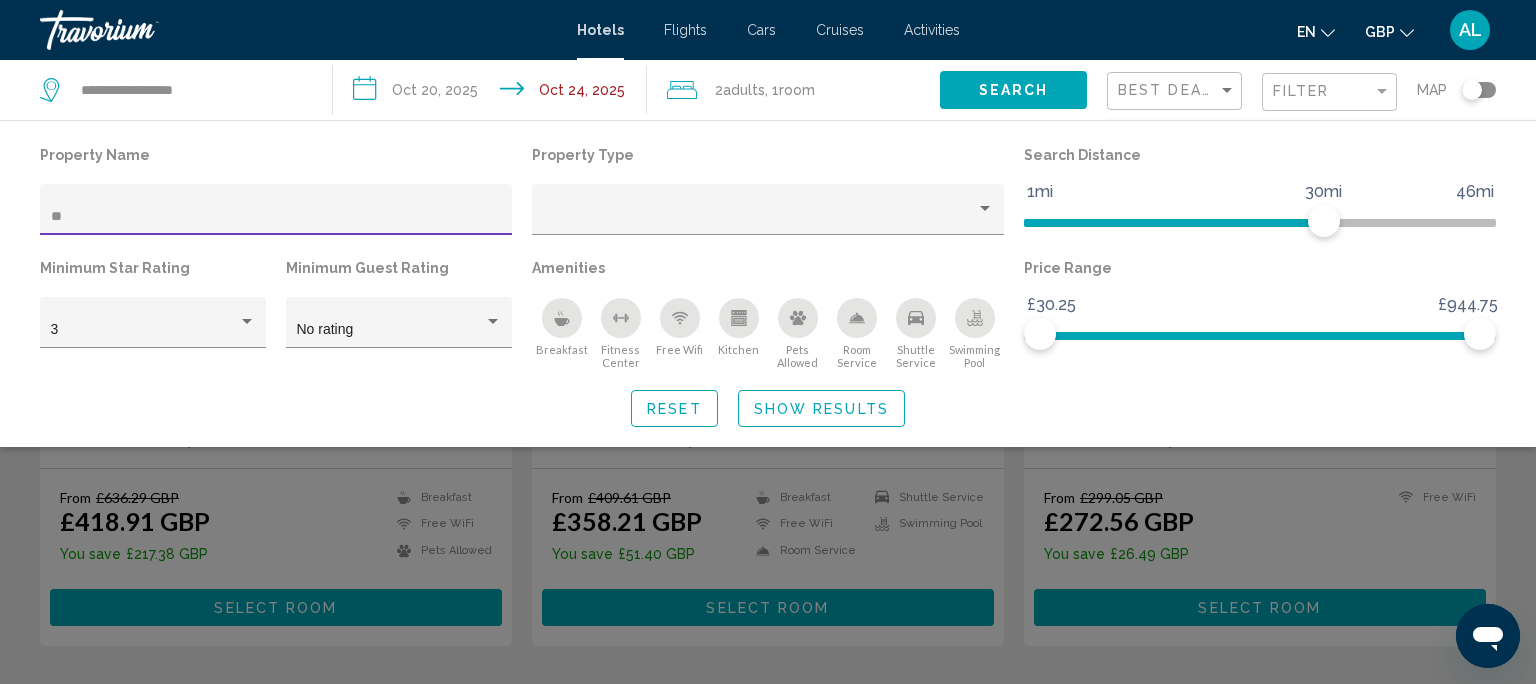 type on "*" 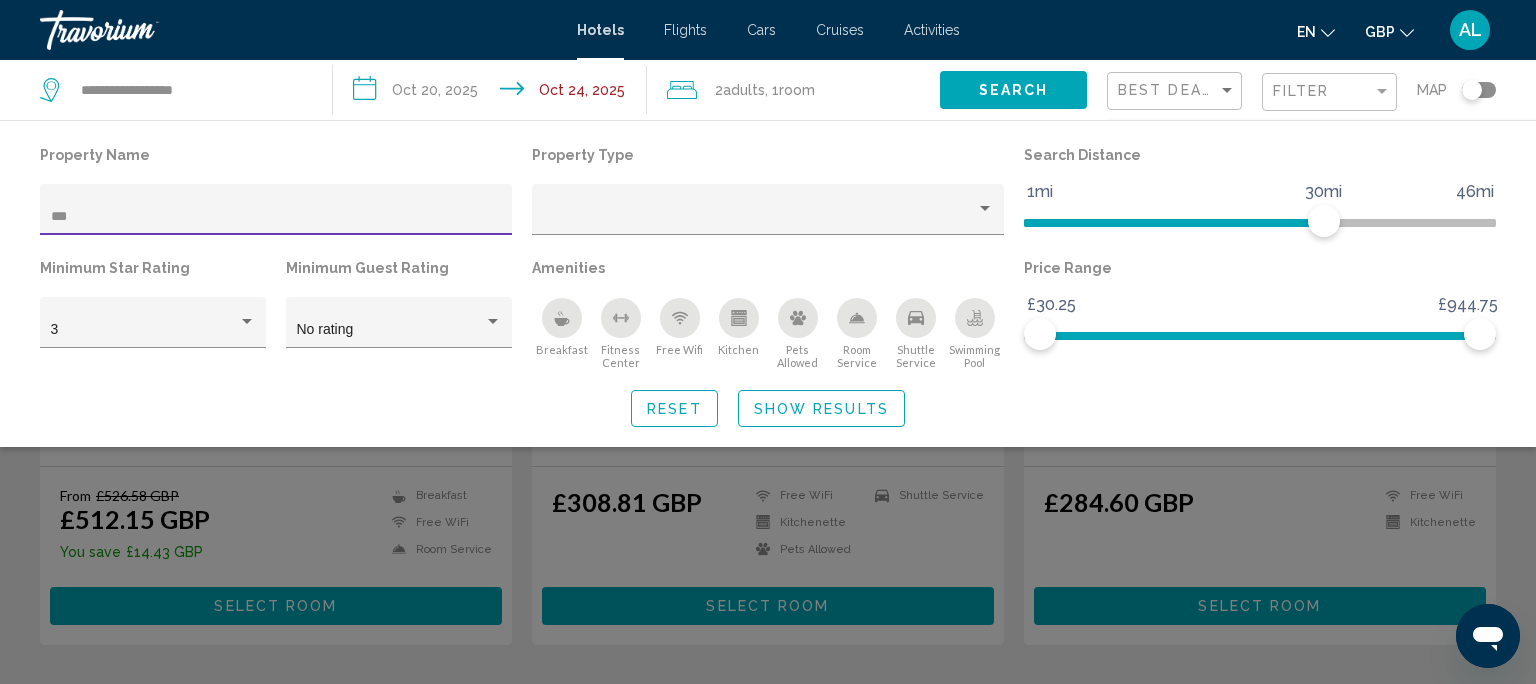 type on "***" 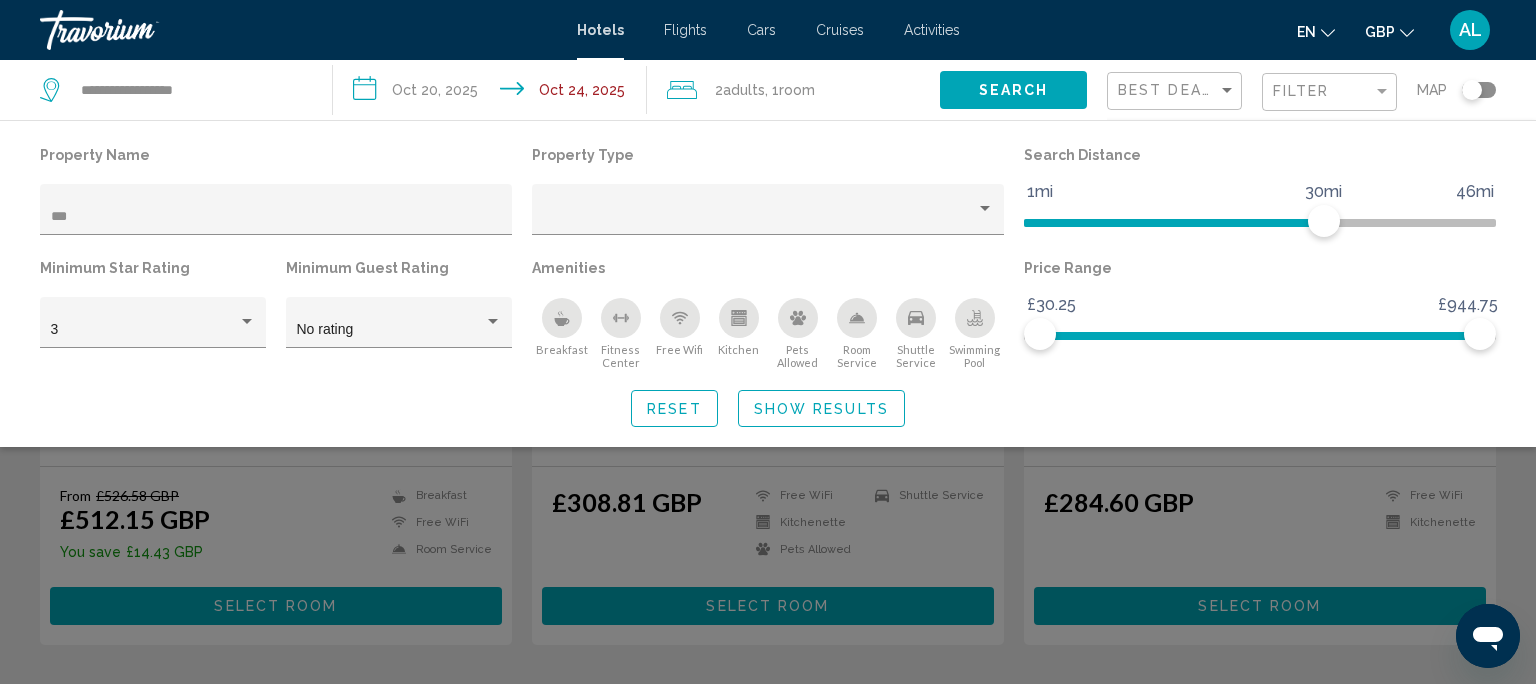 click 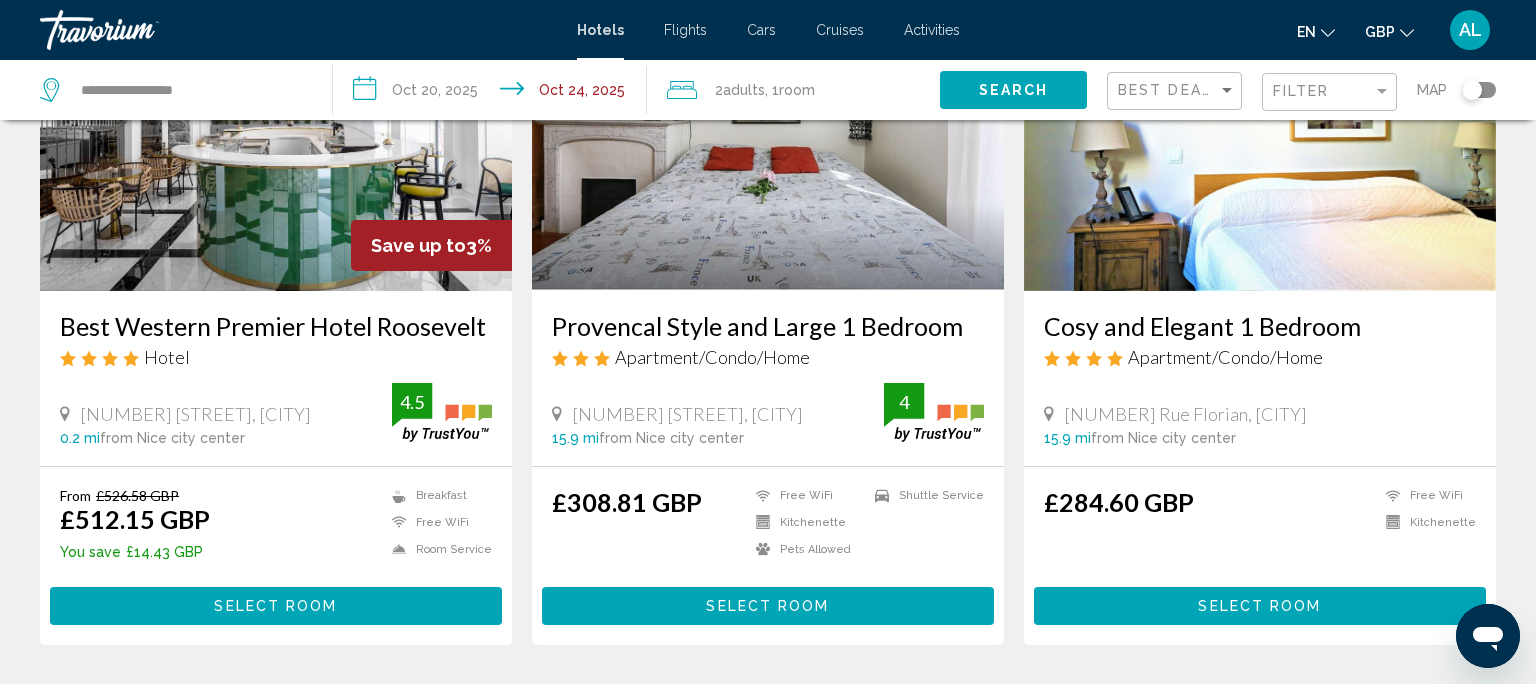 click on "Filter" 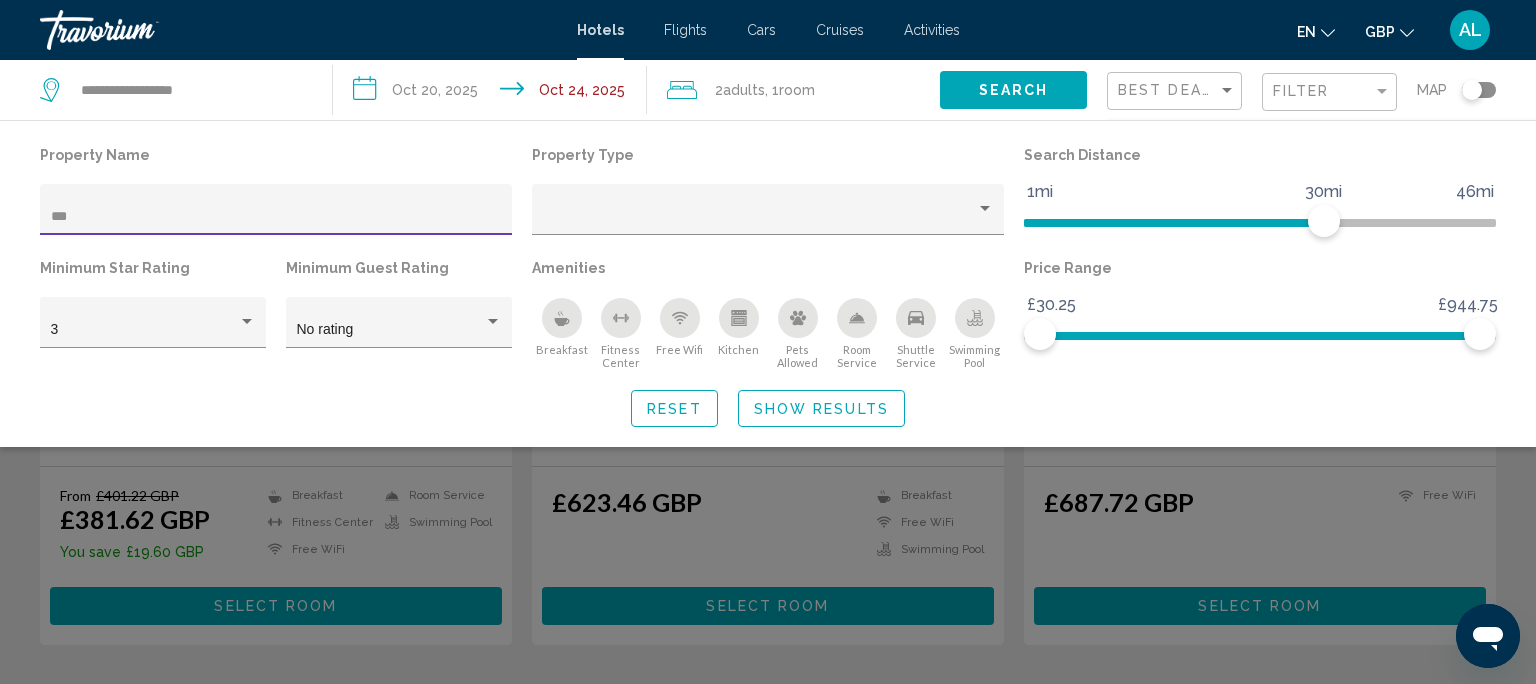 type on "***" 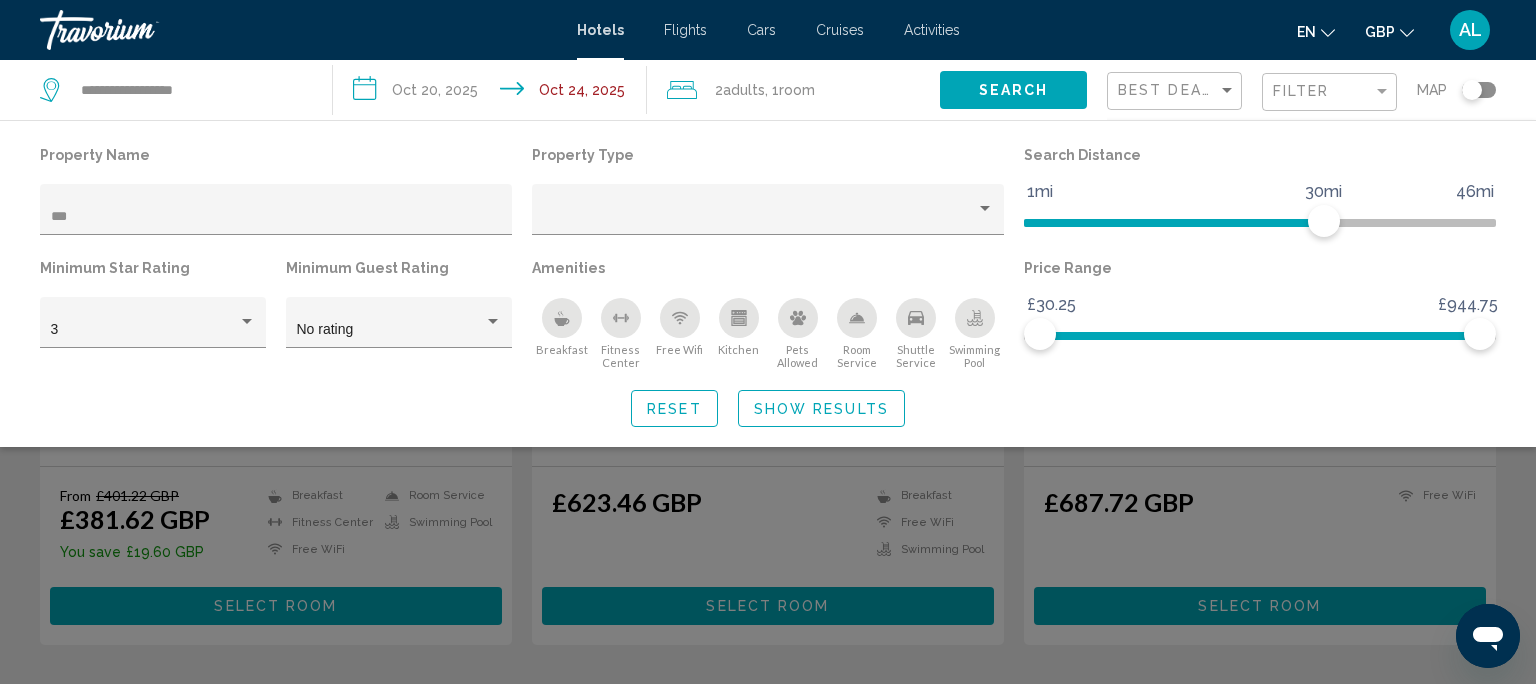 click 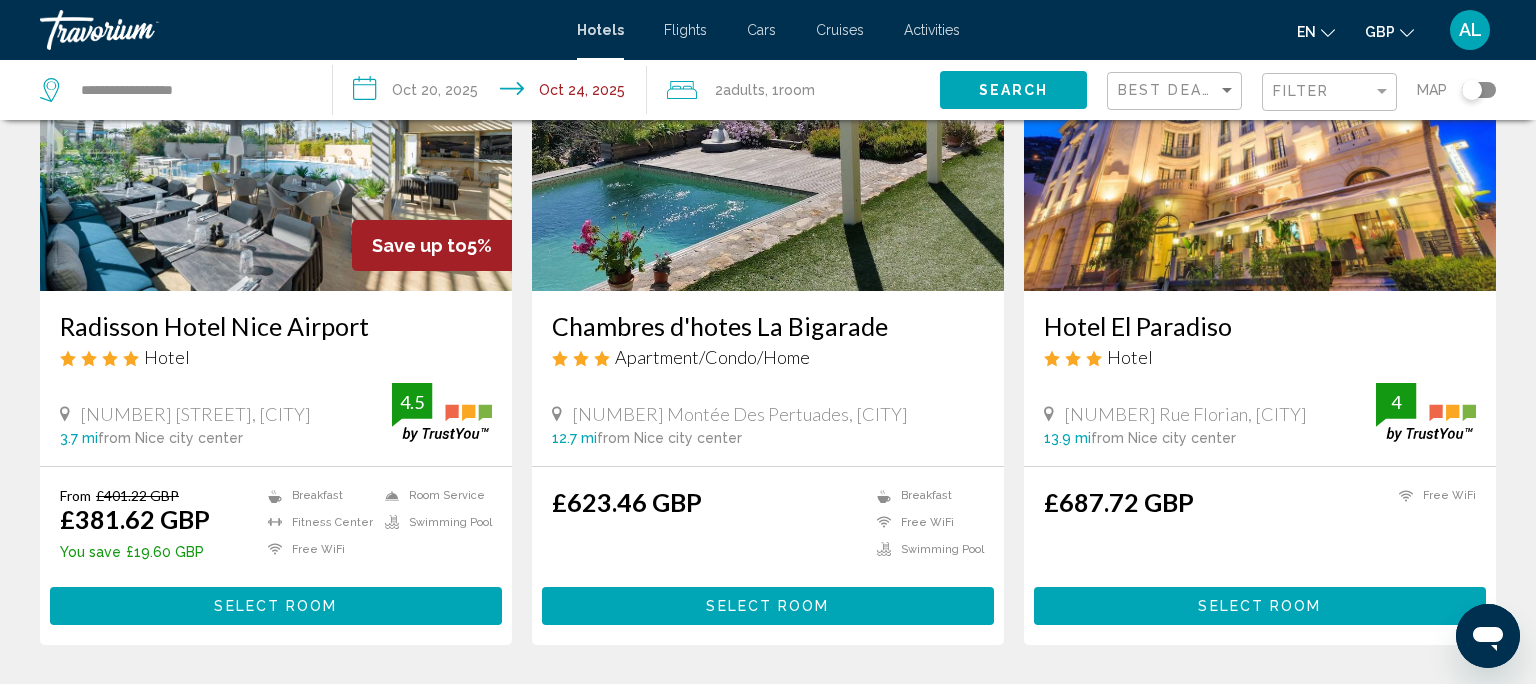 click on "Filter" 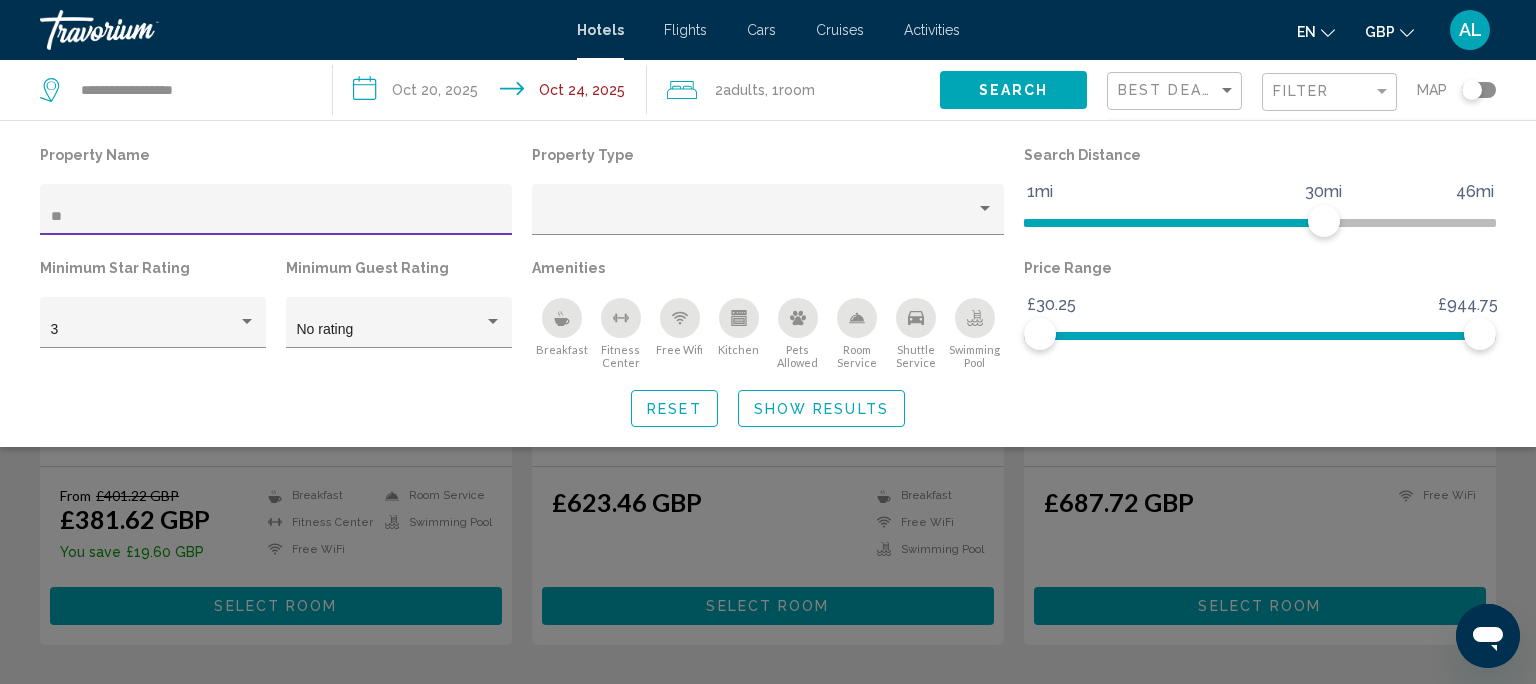 type on "*" 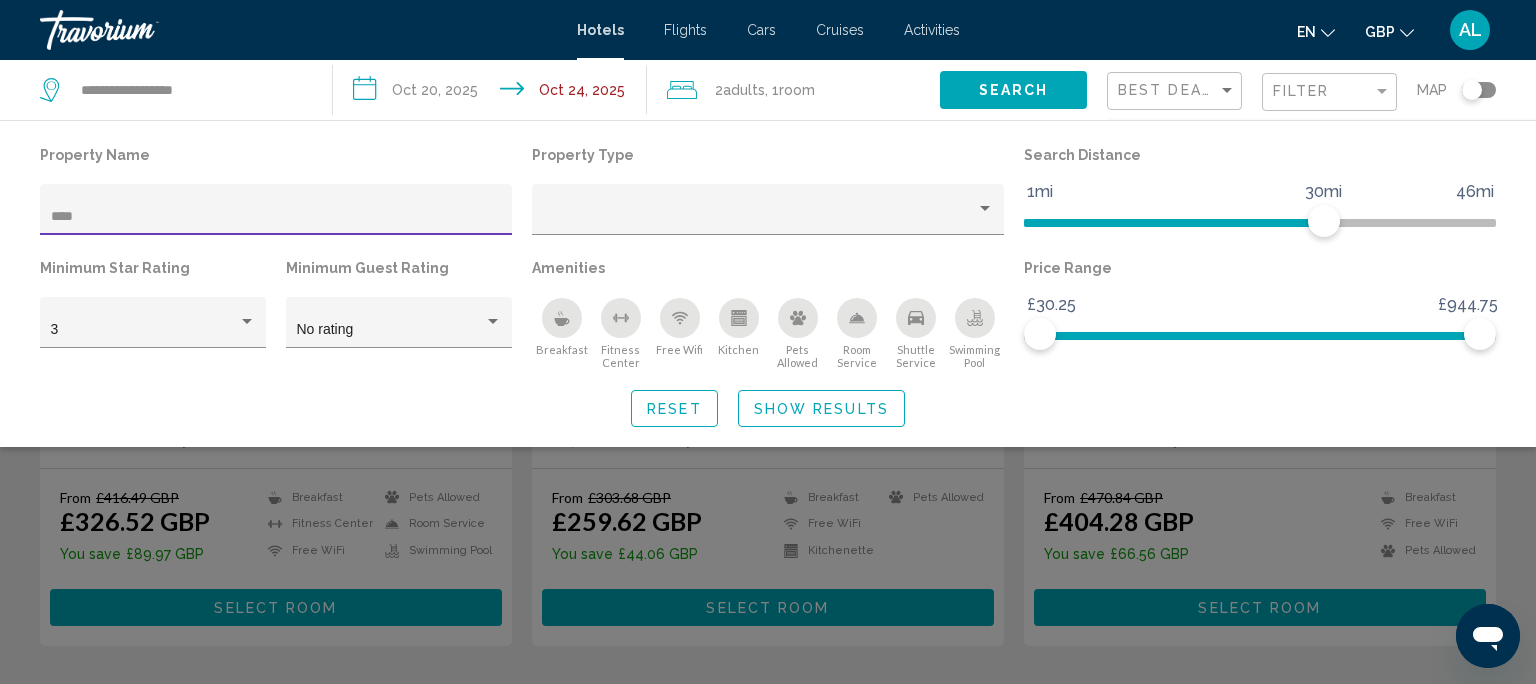 type on "****" 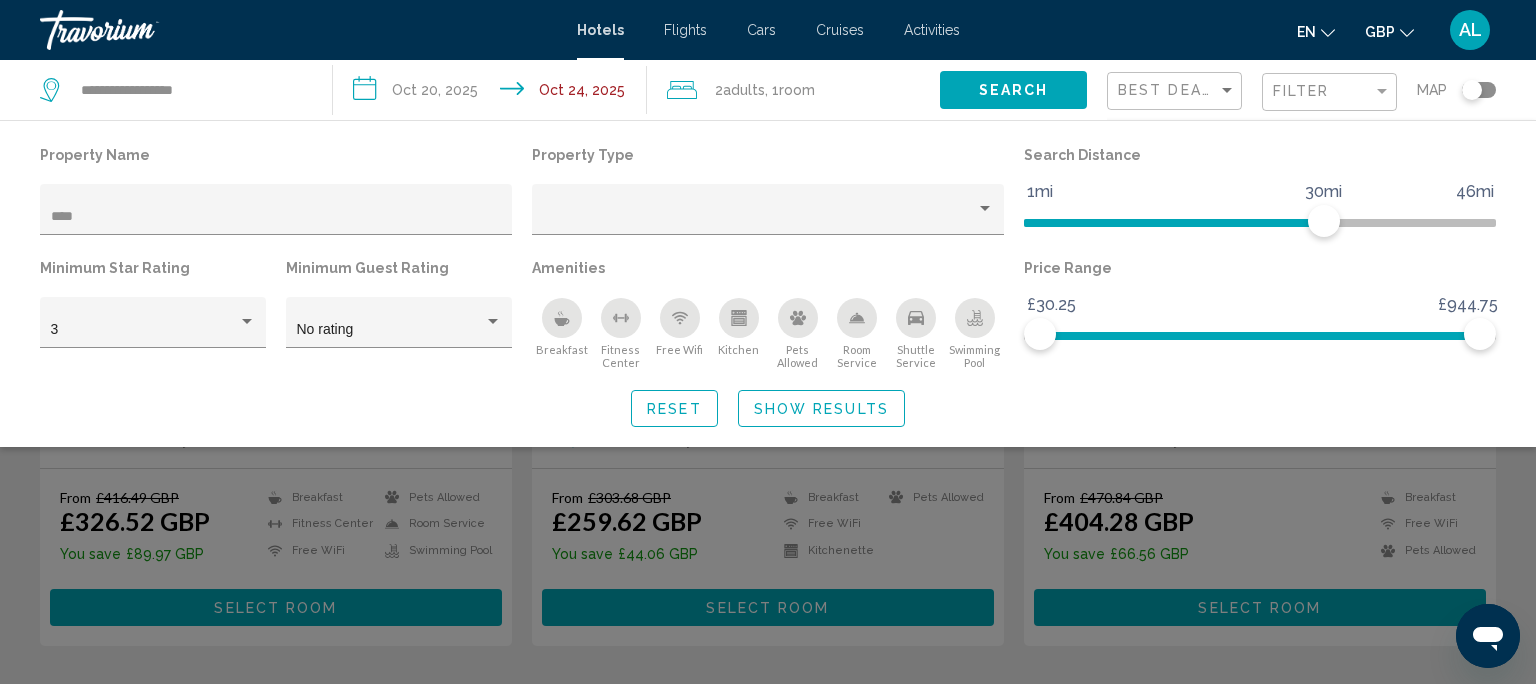 click 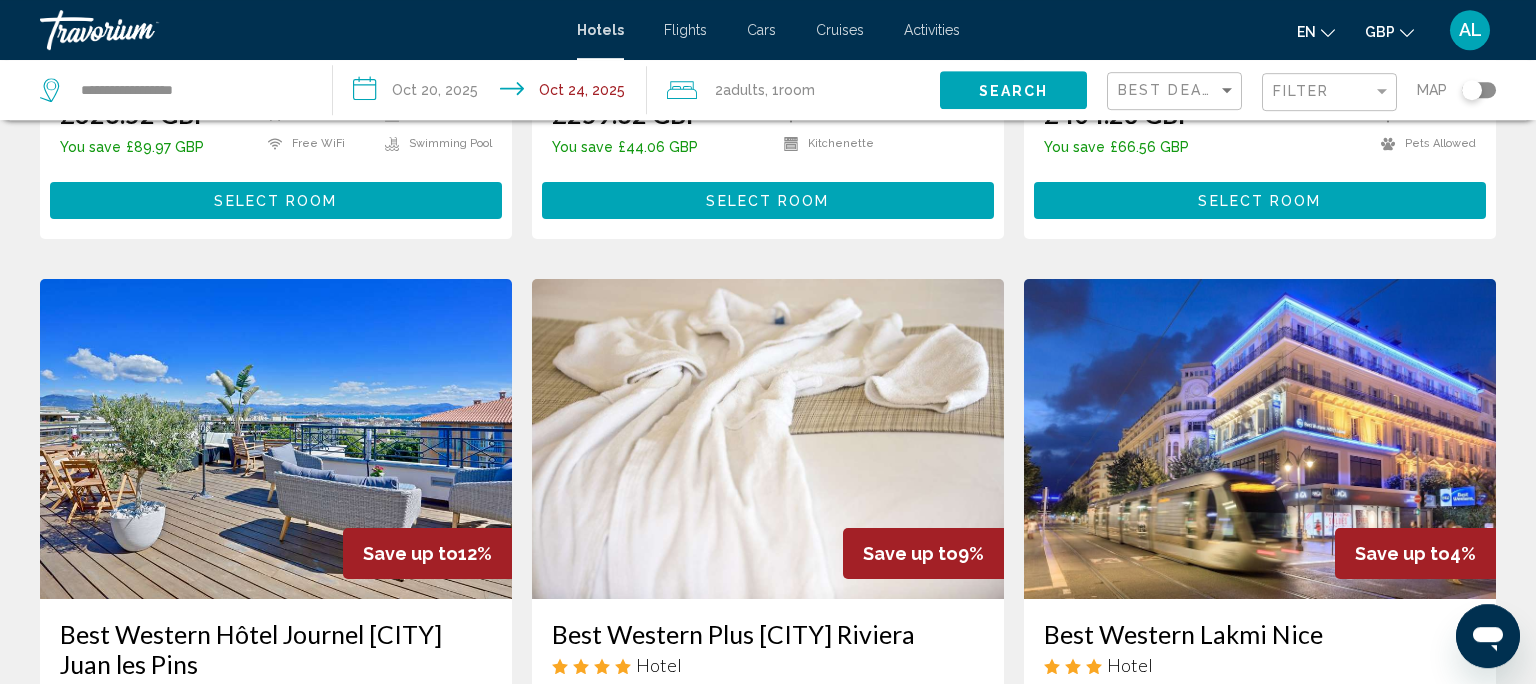 scroll, scrollTop: 634, scrollLeft: 0, axis: vertical 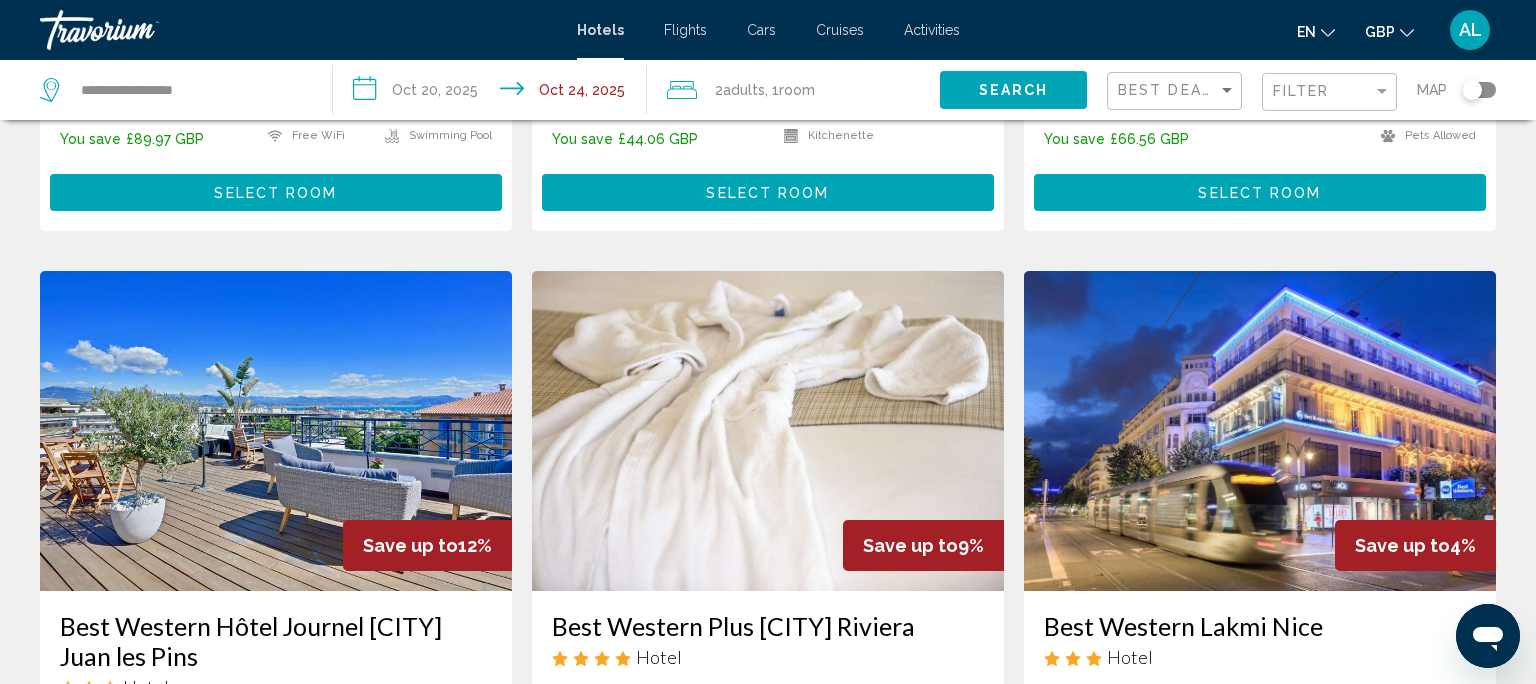 drag, startPoint x: 1520, startPoint y: 238, endPoint x: 1534, endPoint y: 129, distance: 109.89541 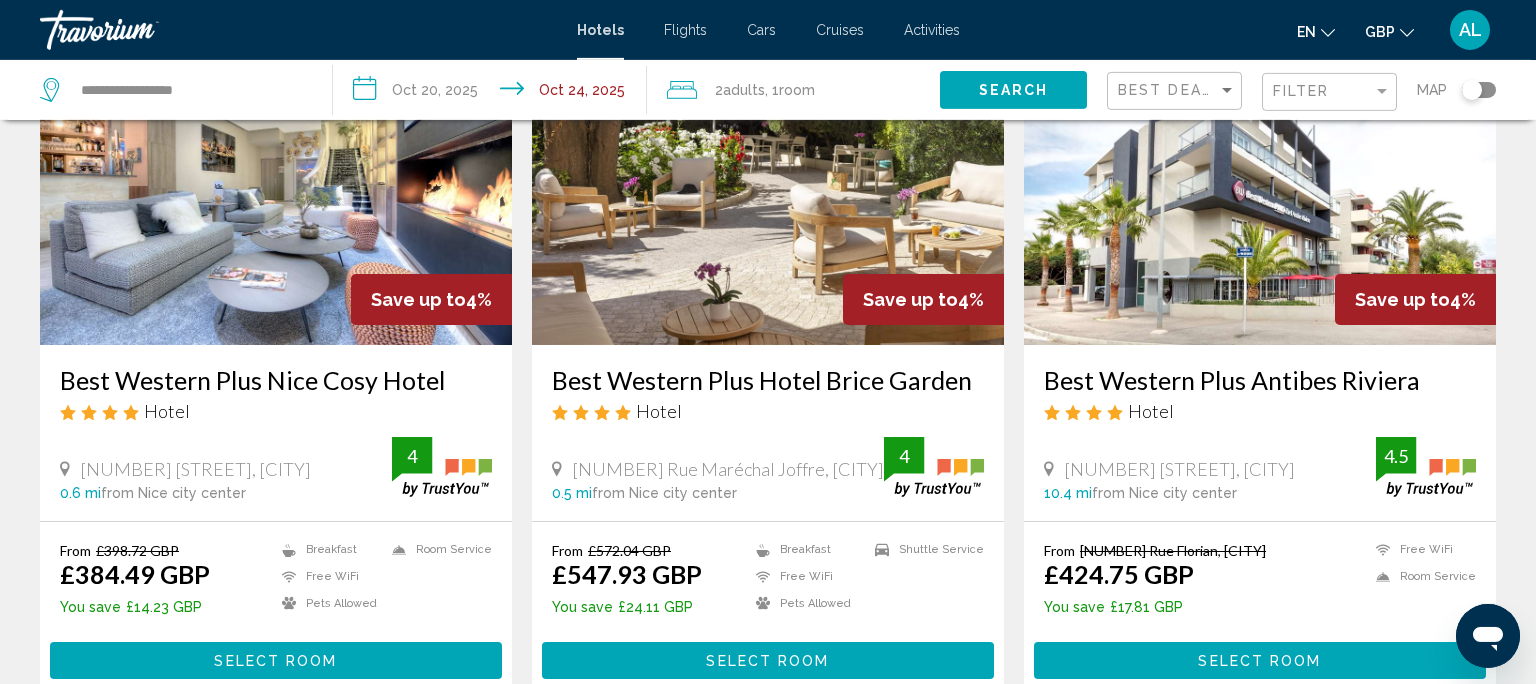 scroll, scrollTop: 1632, scrollLeft: 0, axis: vertical 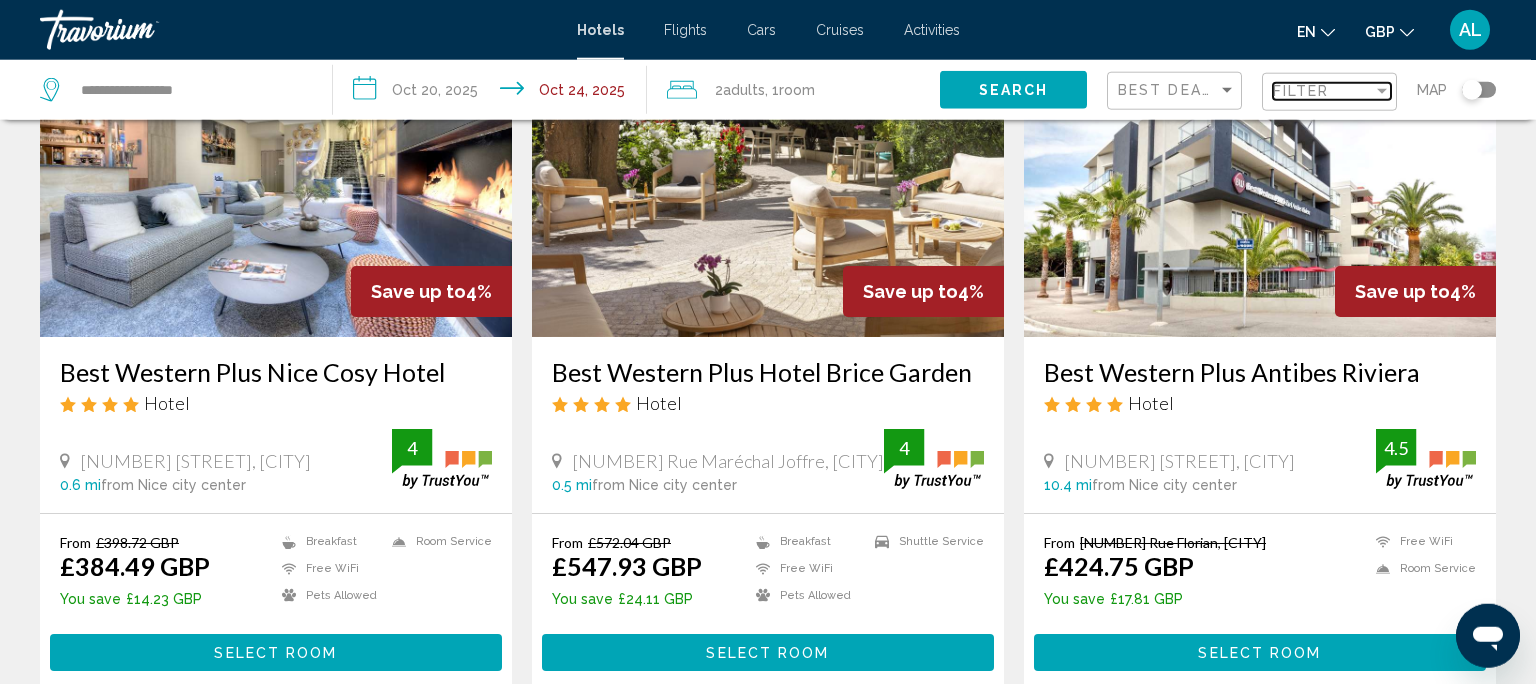 click on "Filter" at bounding box center [1301, 91] 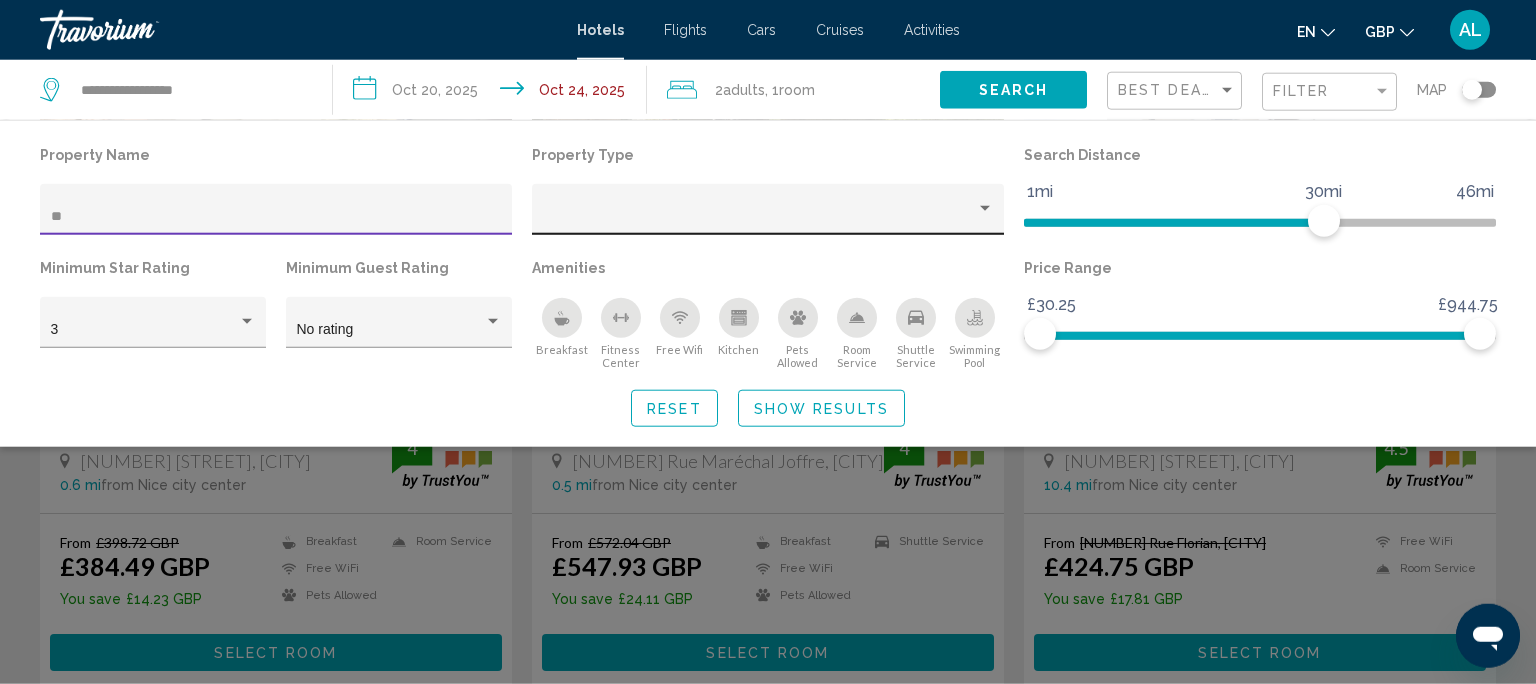 type on "*" 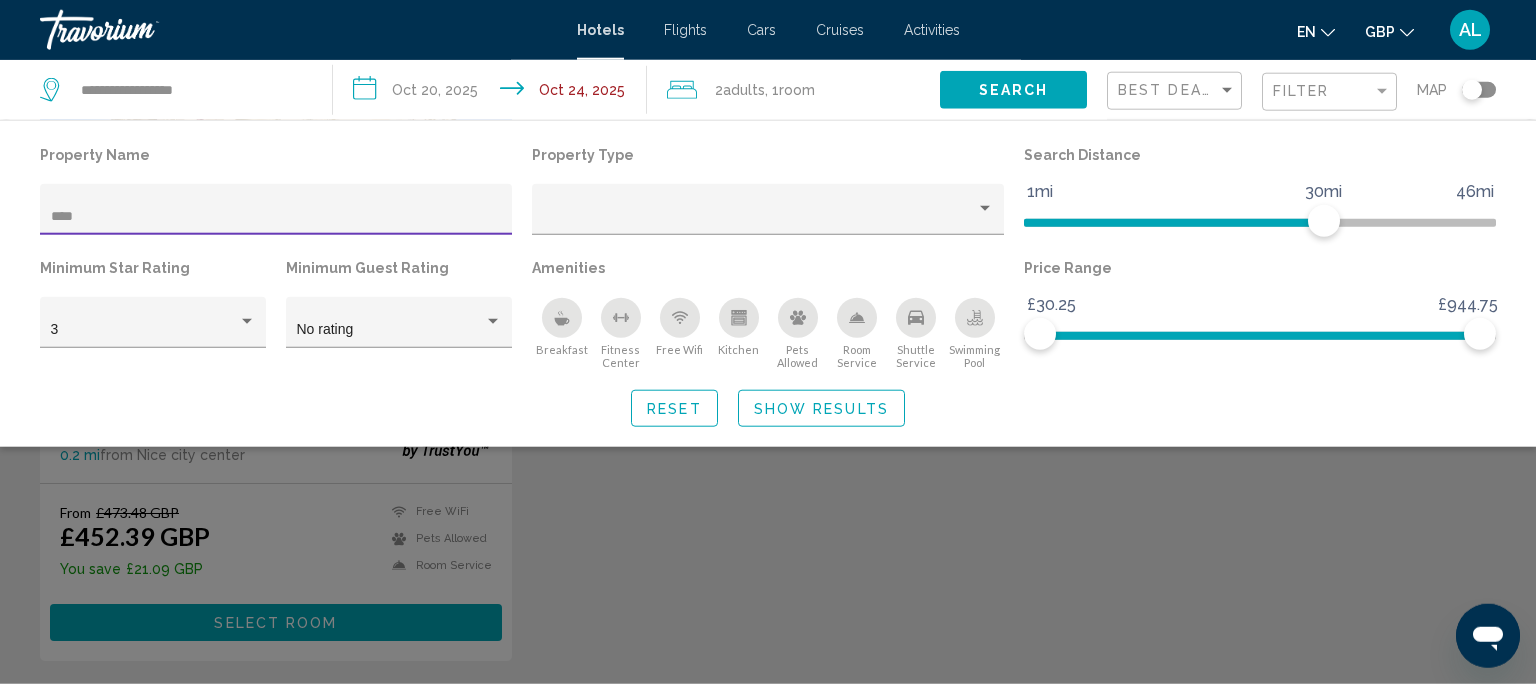 type on "****" 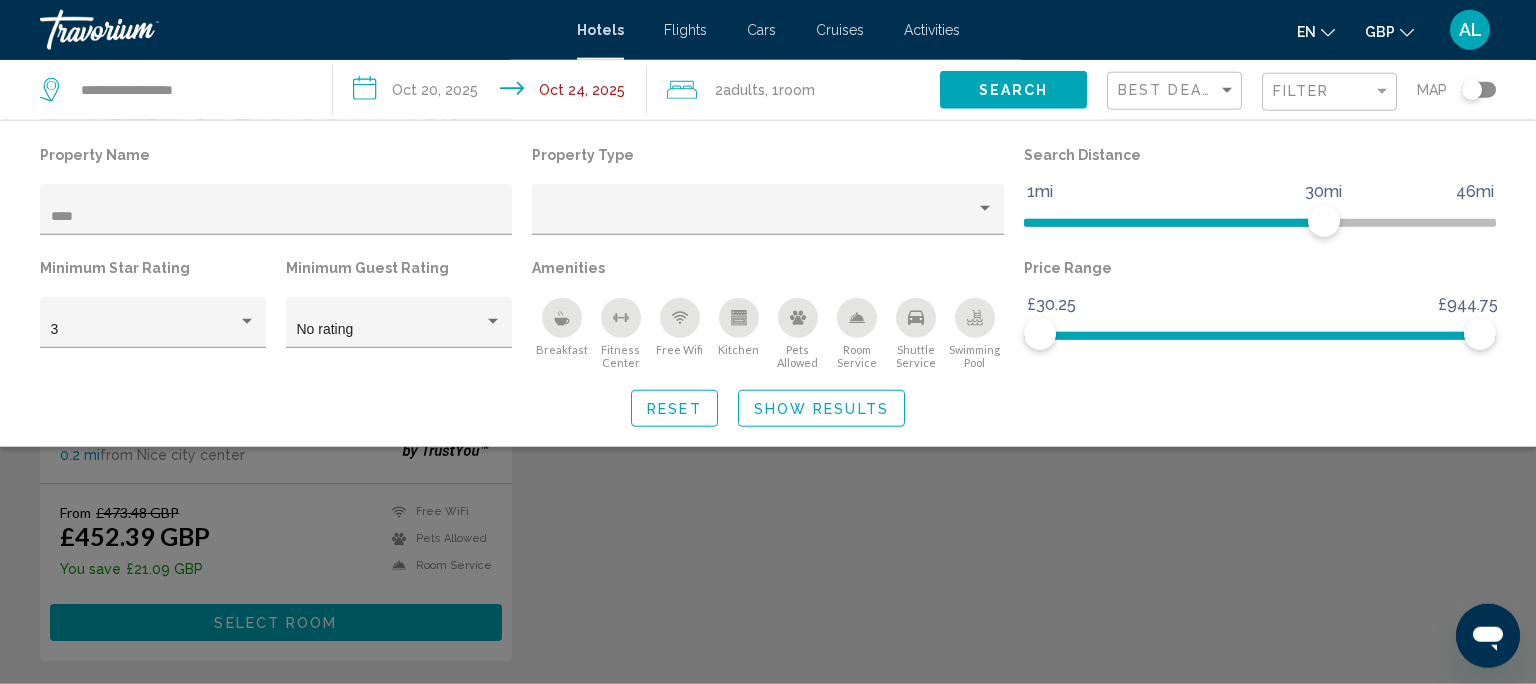 click 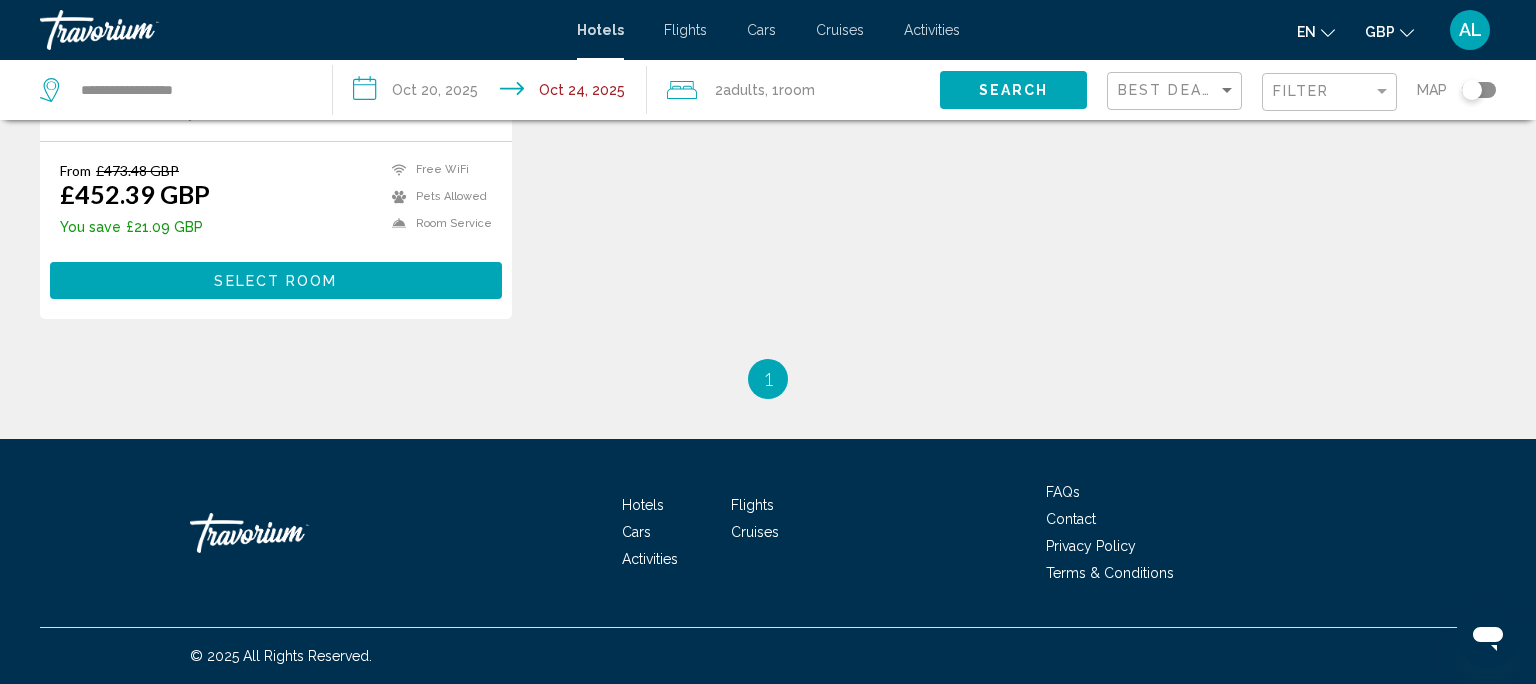 scroll, scrollTop: 1633, scrollLeft: 0, axis: vertical 